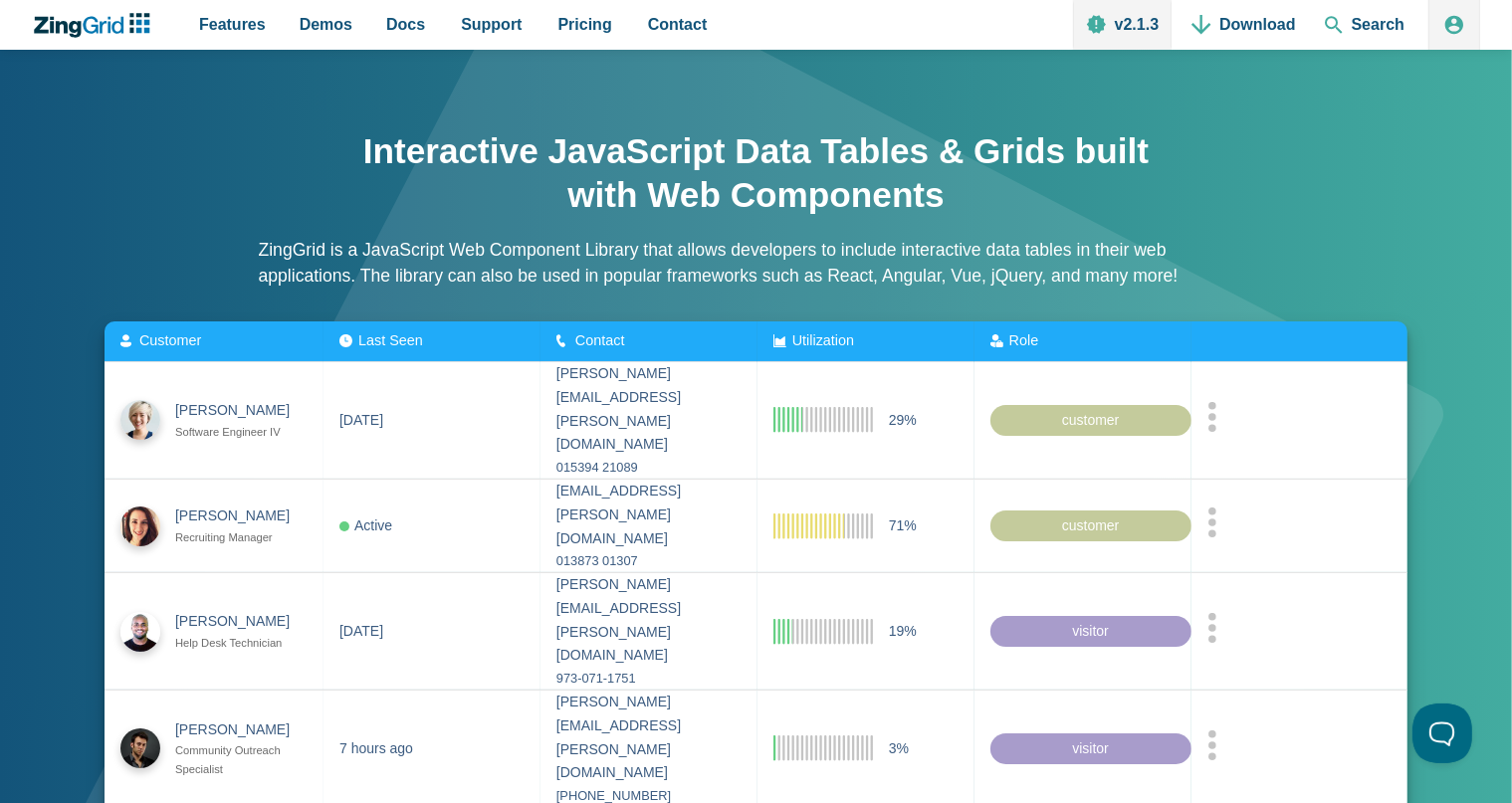 scroll, scrollTop: 0, scrollLeft: 0, axis: both 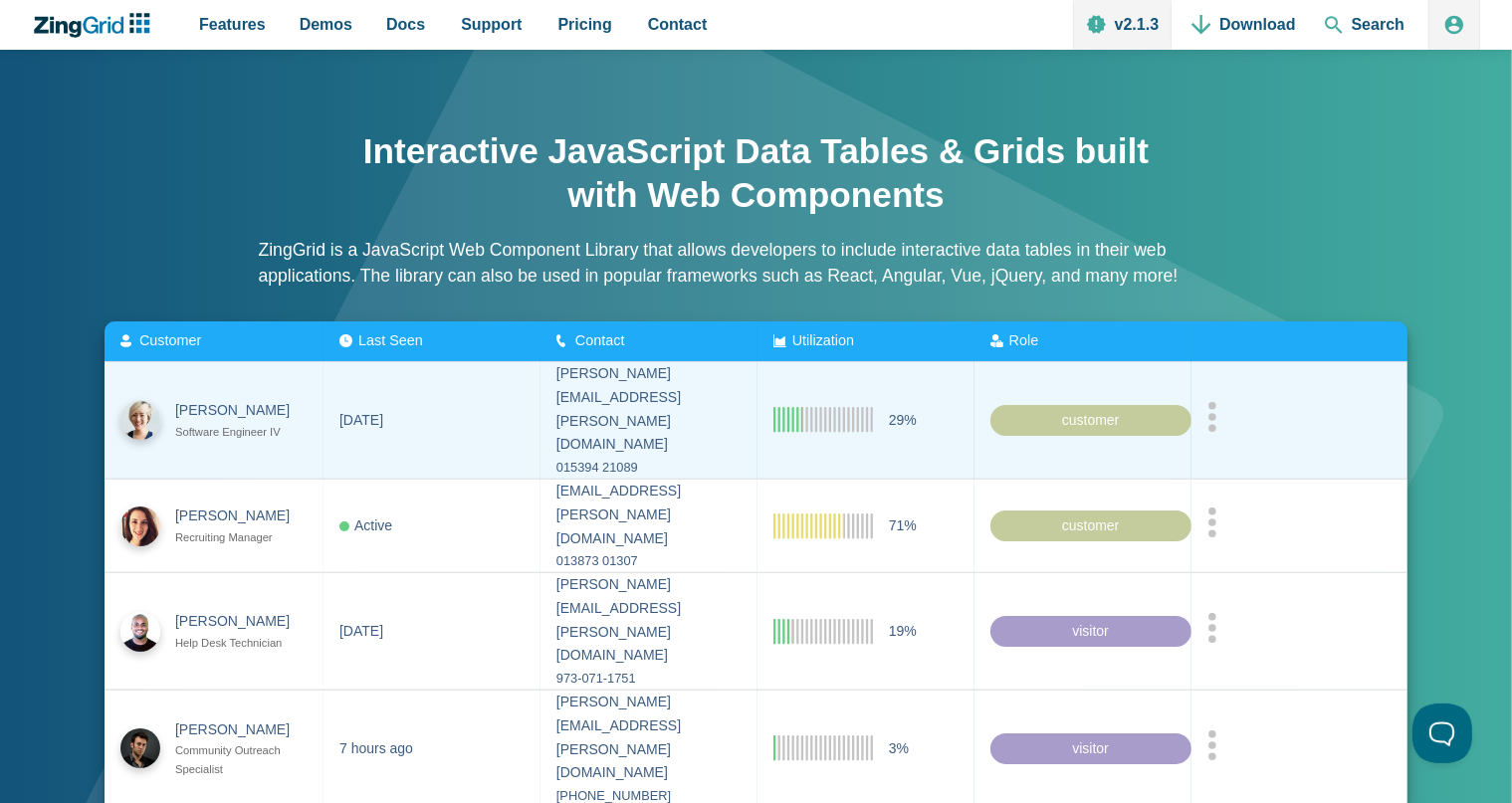 click 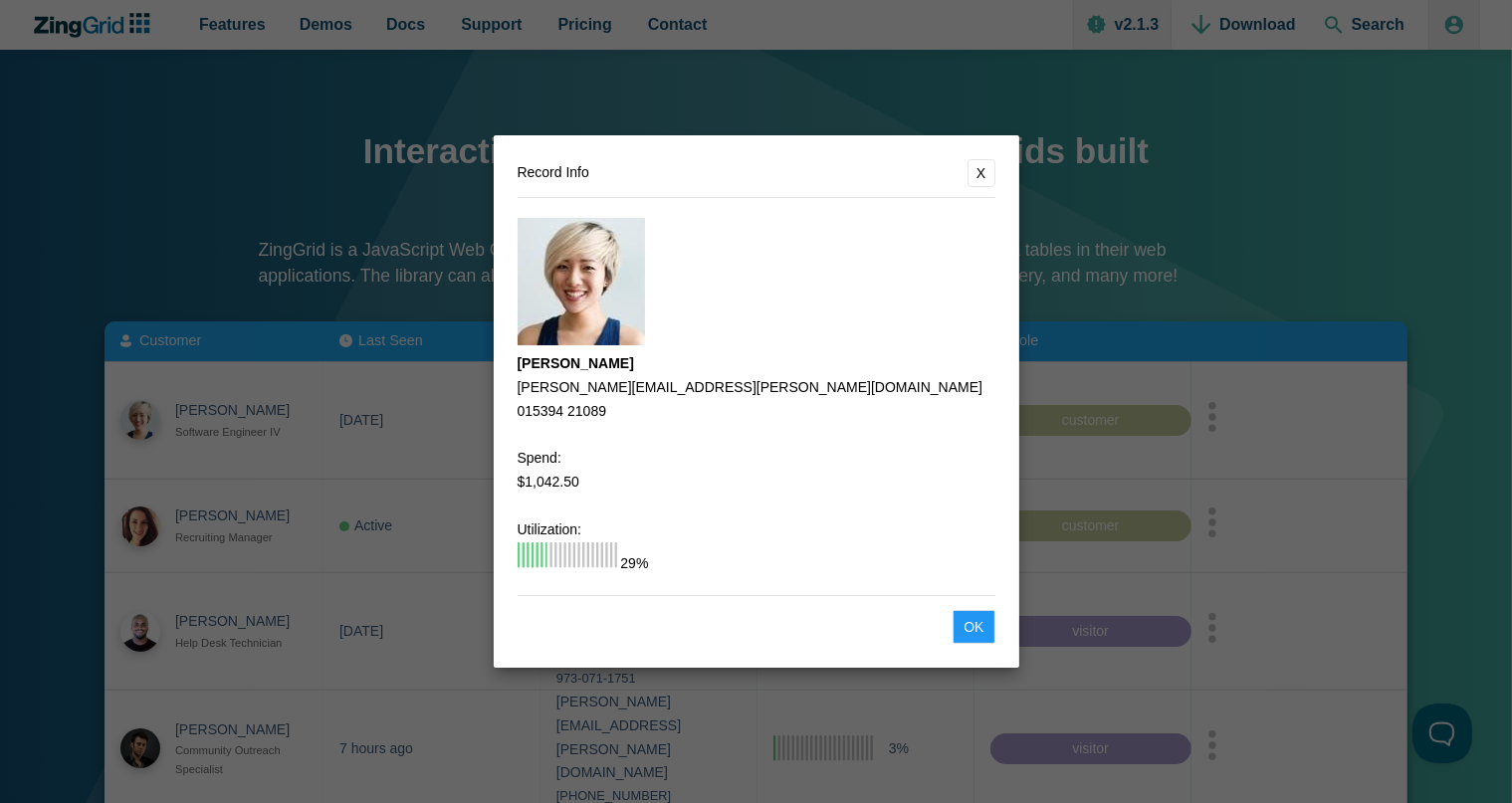 click on "Ok" 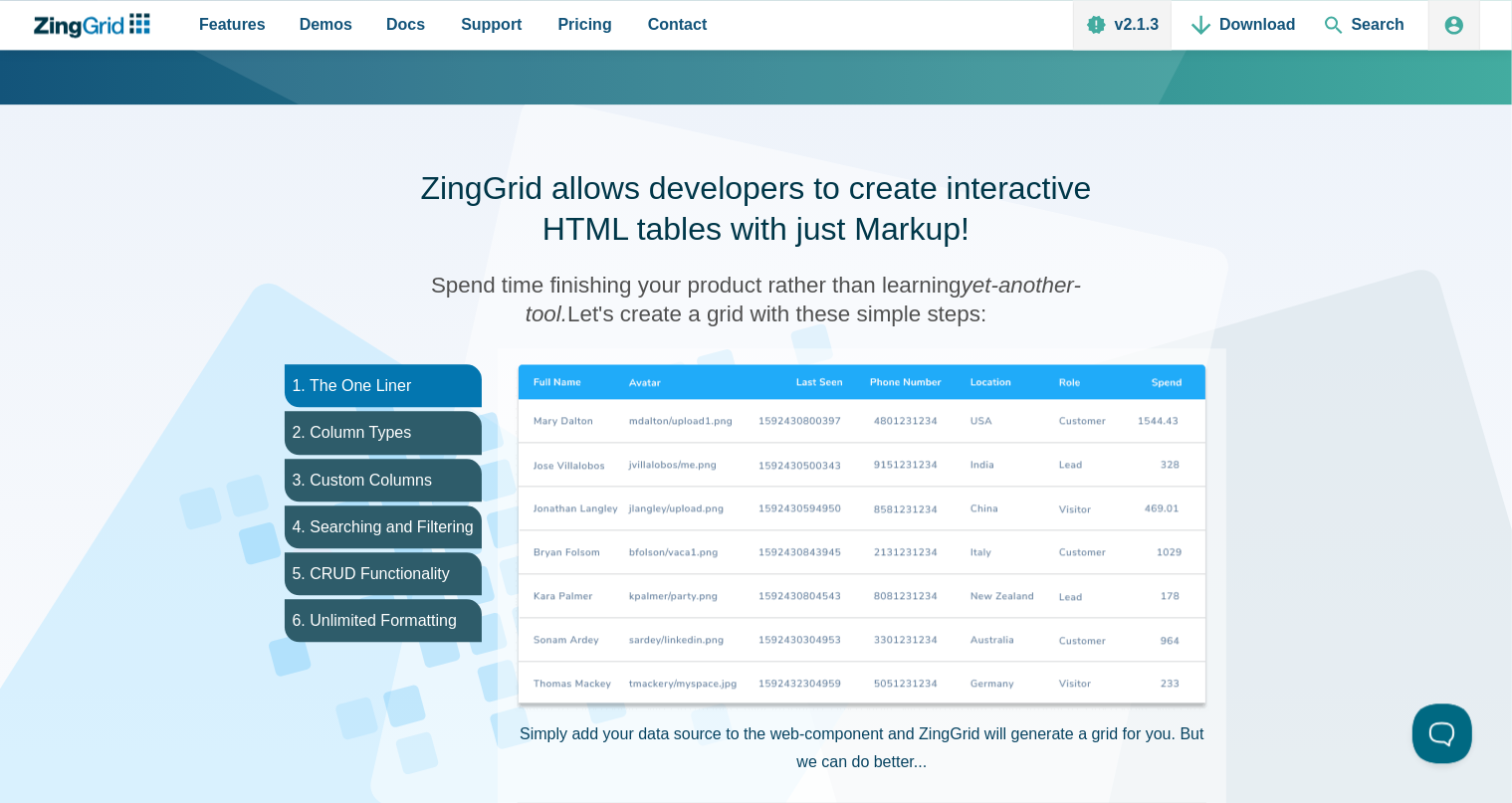 scroll, scrollTop: 1051, scrollLeft: 0, axis: vertical 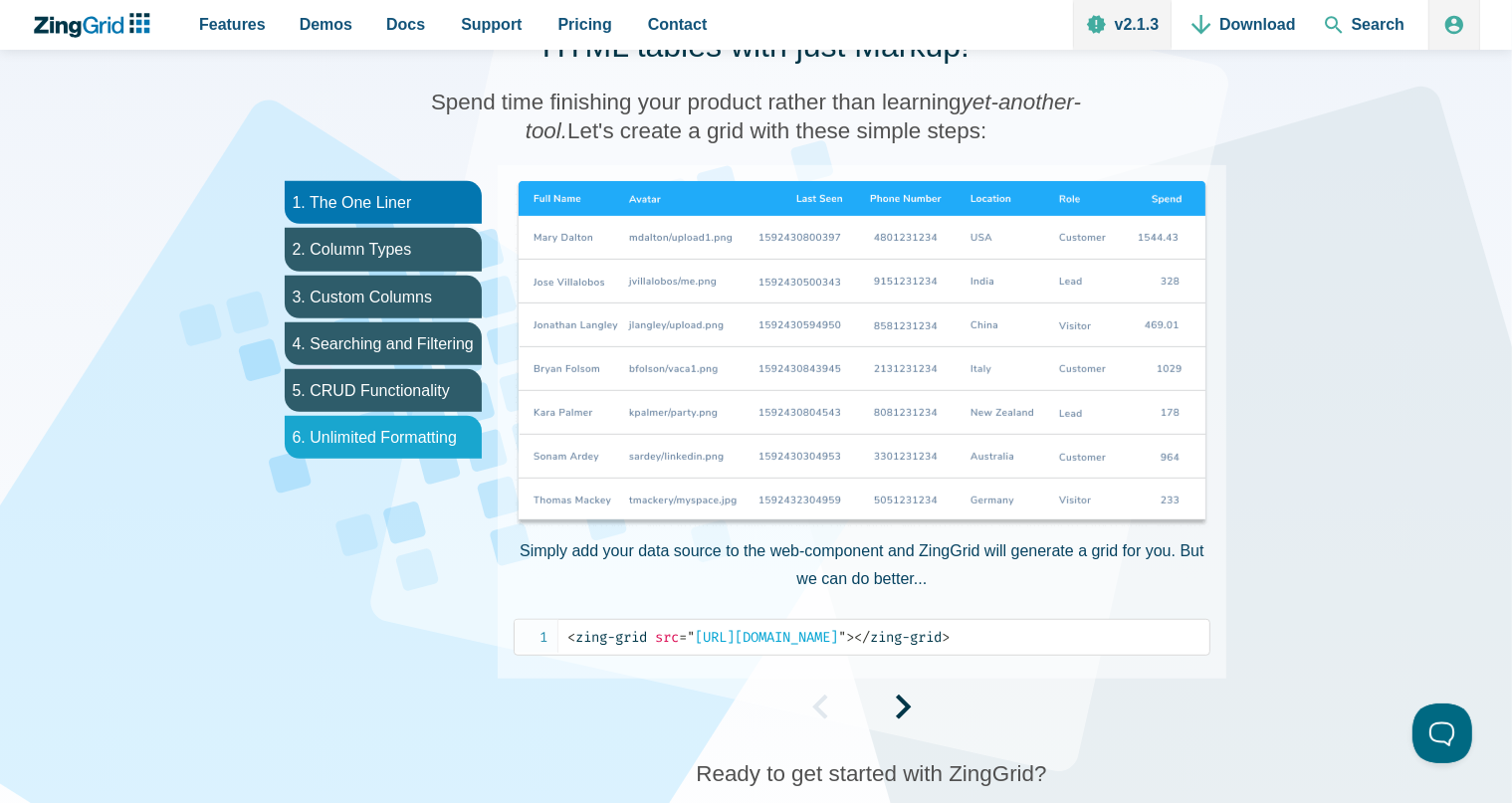 click on "6. Unlimited Formatting" at bounding box center (383, 437) 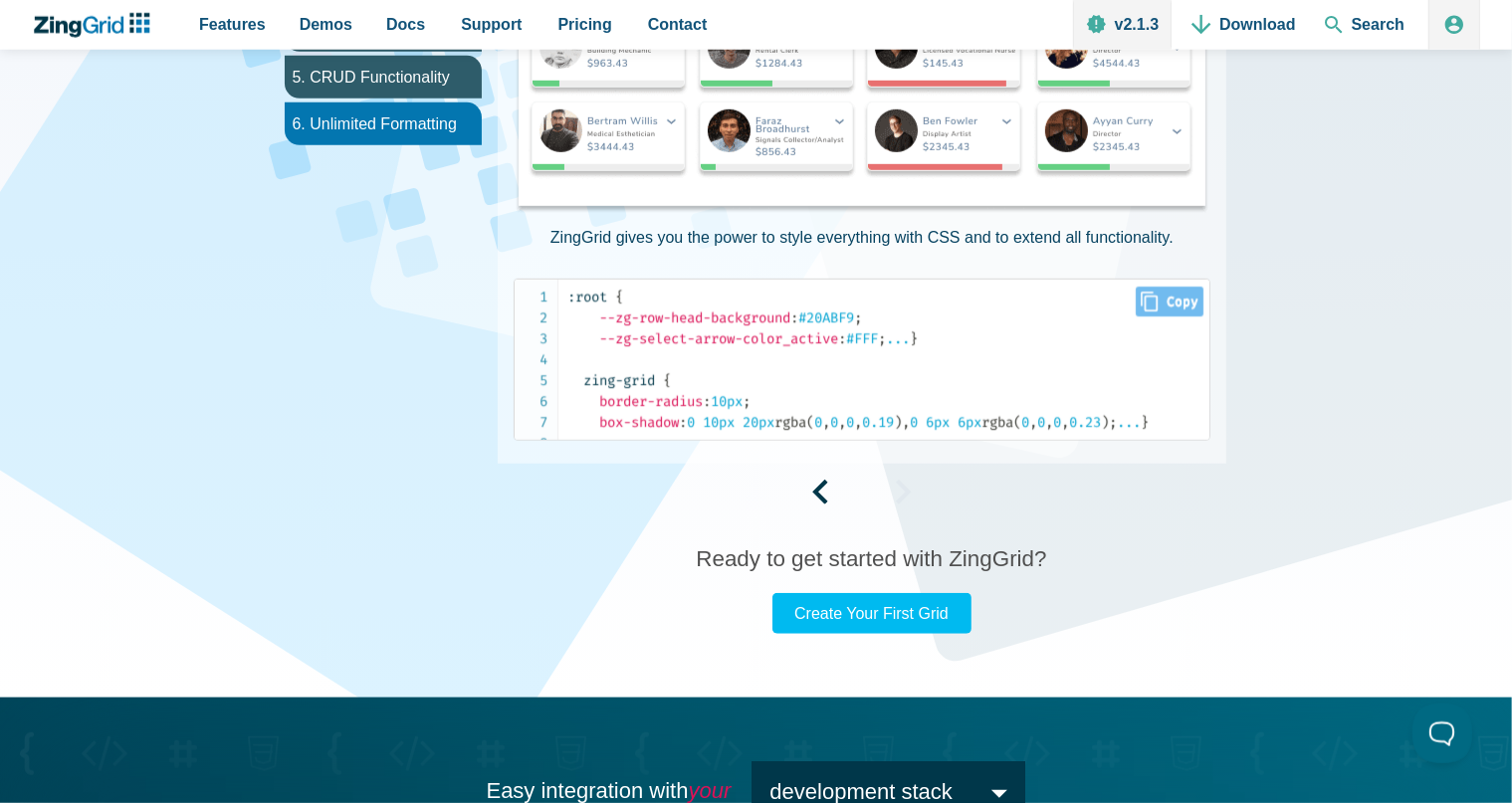 scroll, scrollTop: 1365, scrollLeft: 0, axis: vertical 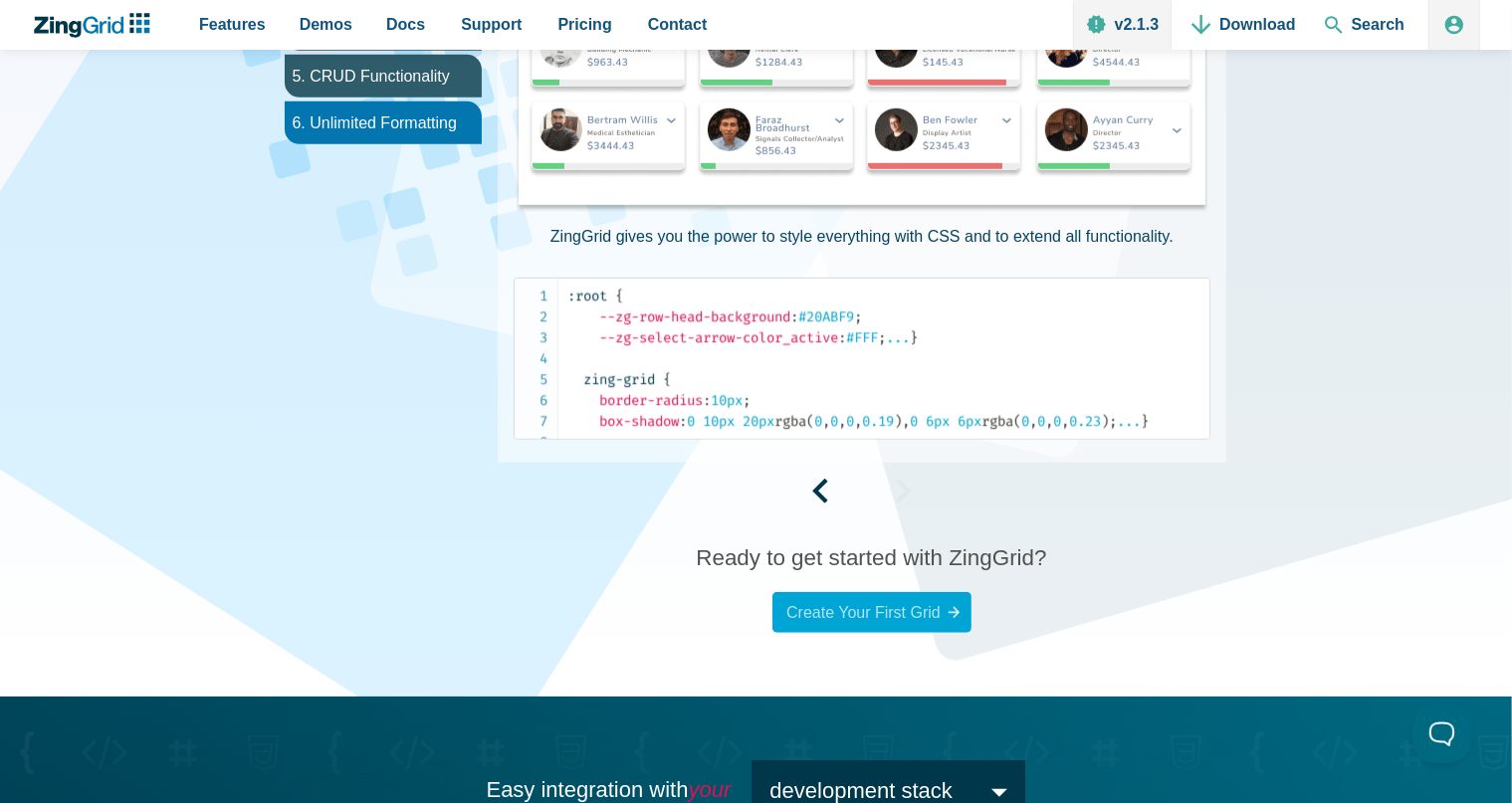 click on "Create Your First Grid" at bounding box center [872, 612] 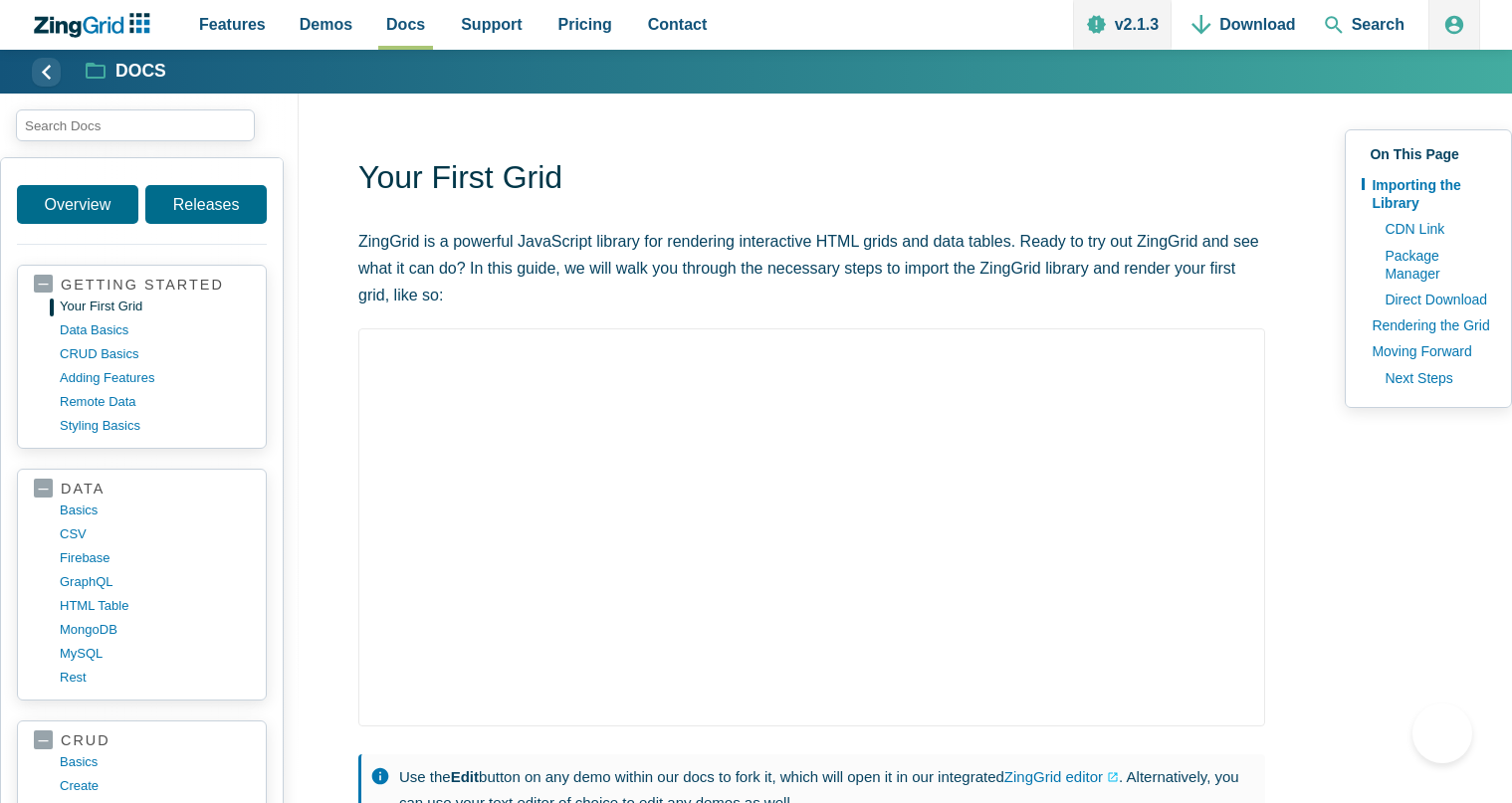 scroll, scrollTop: 0, scrollLeft: 0, axis: both 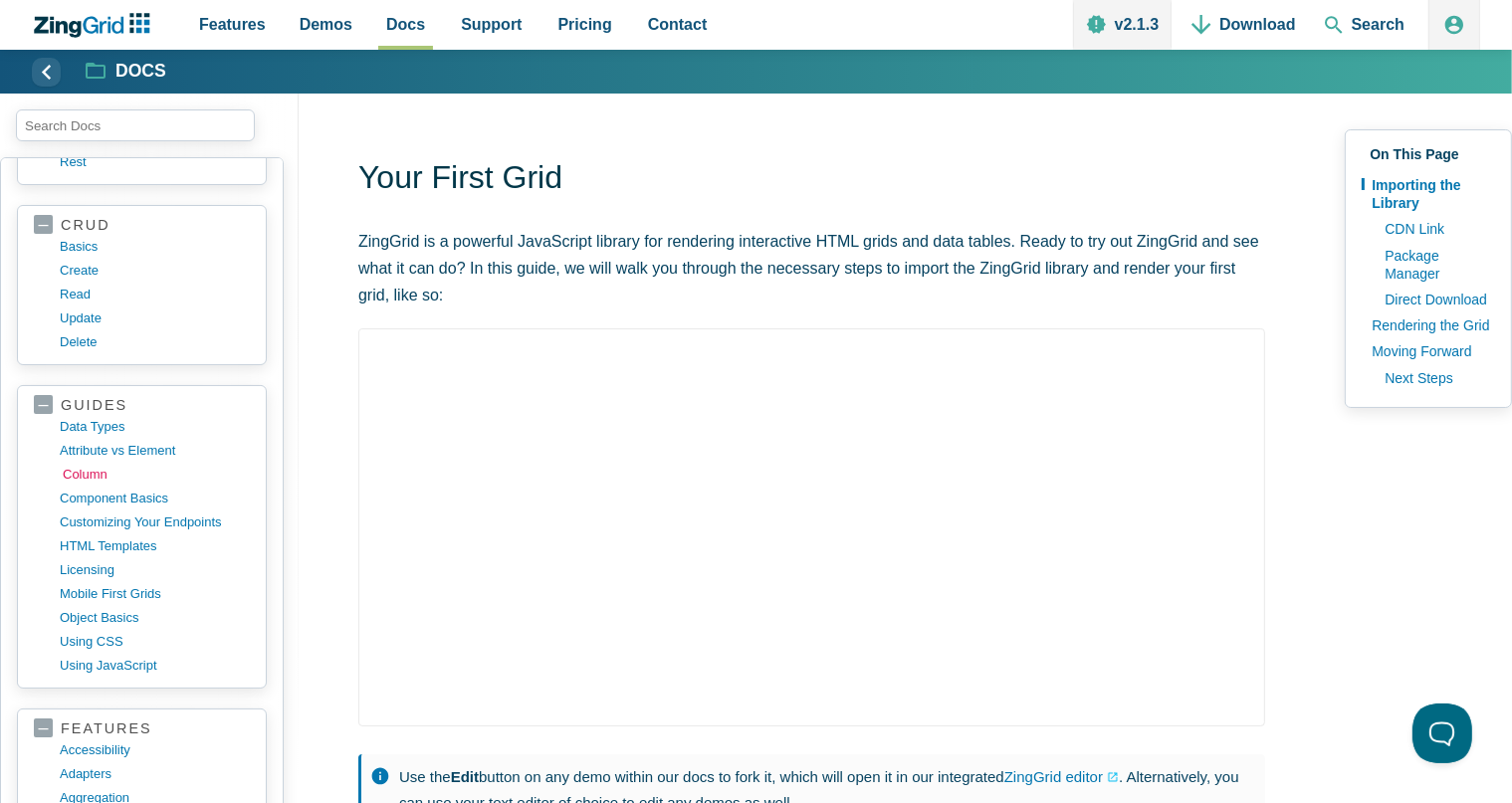 click on "column" at bounding box center [157, 475] 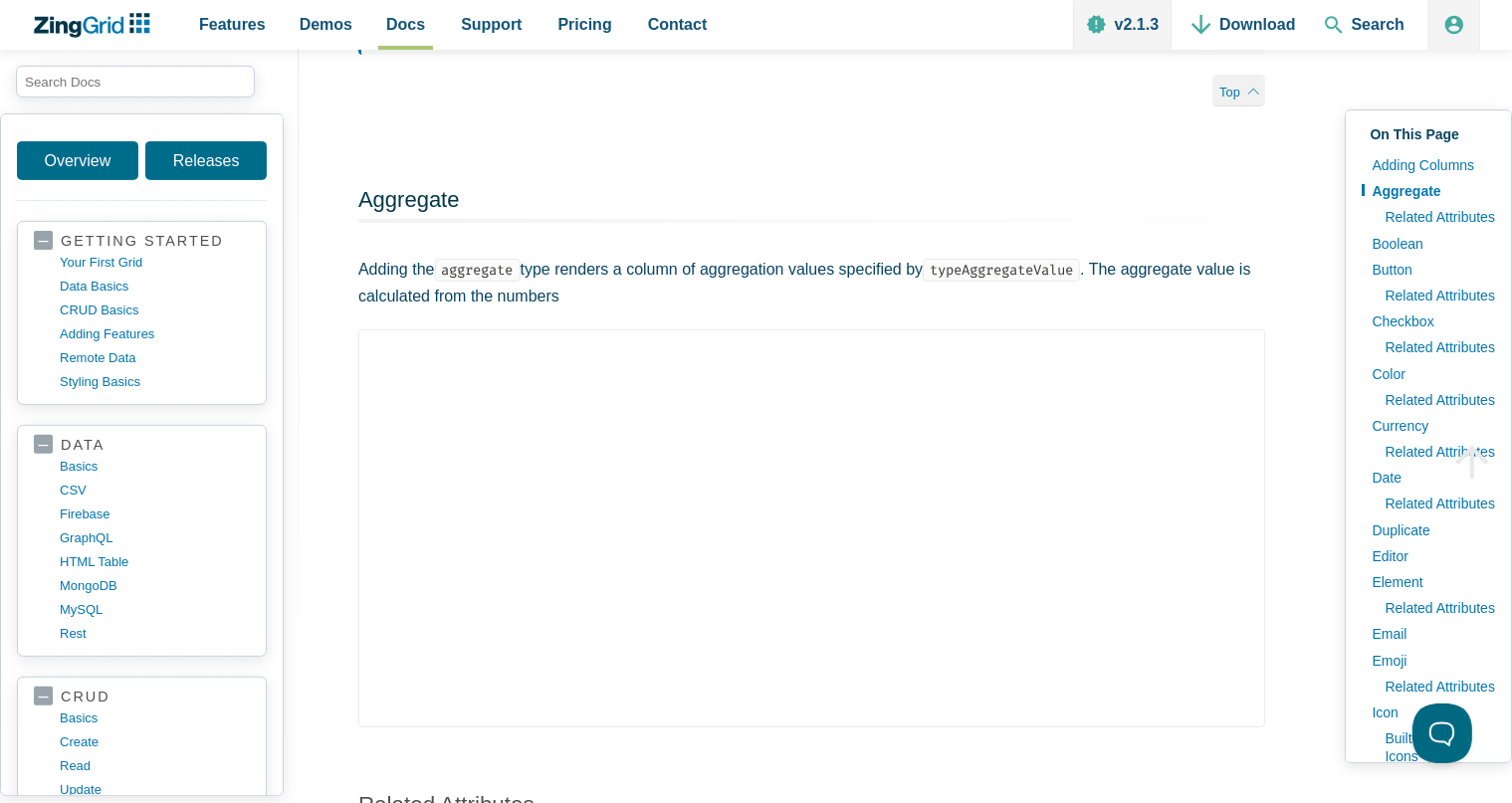 scroll, scrollTop: 0, scrollLeft: 0, axis: both 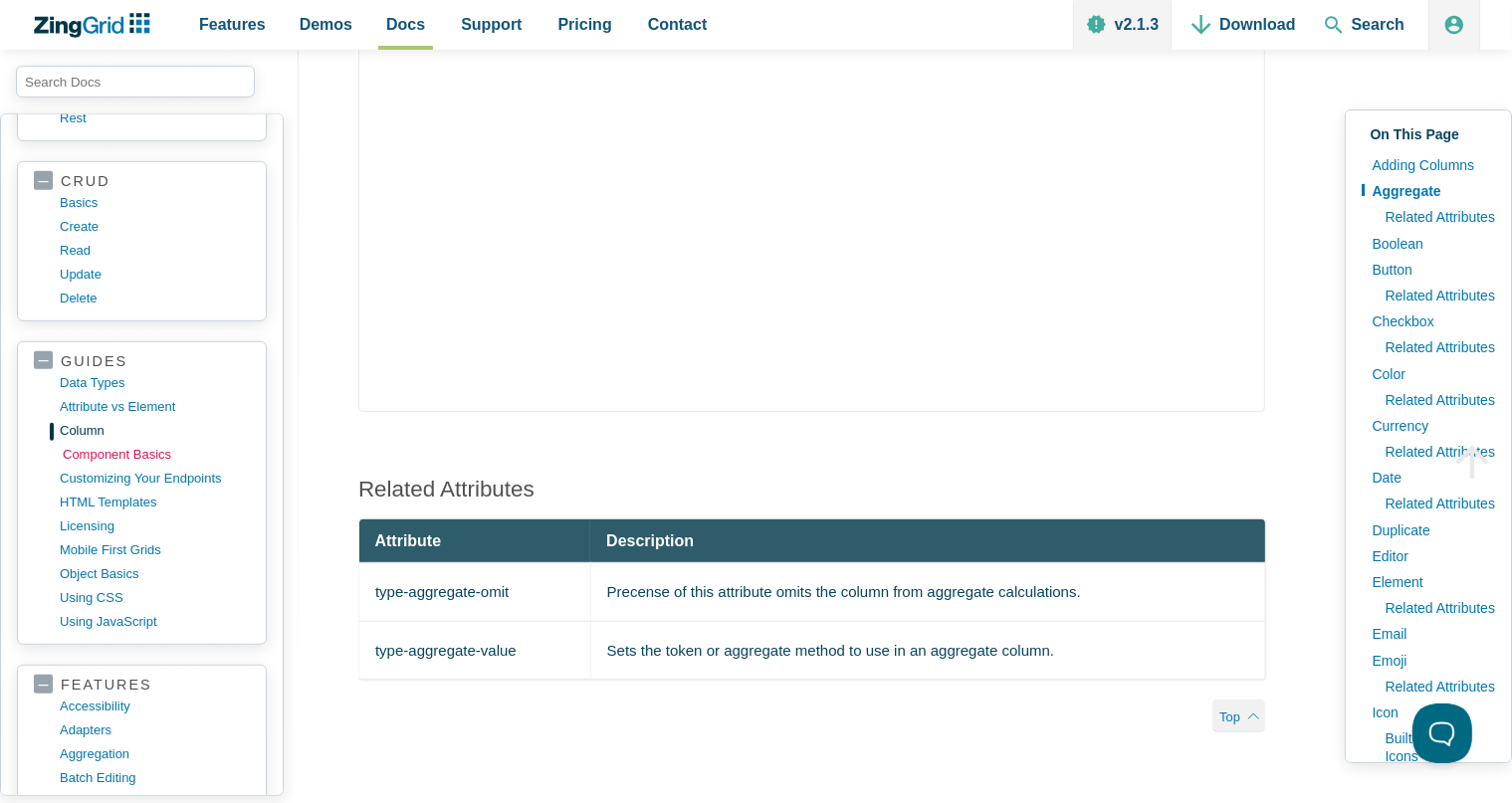 click on "component basics" at bounding box center (157, 455) 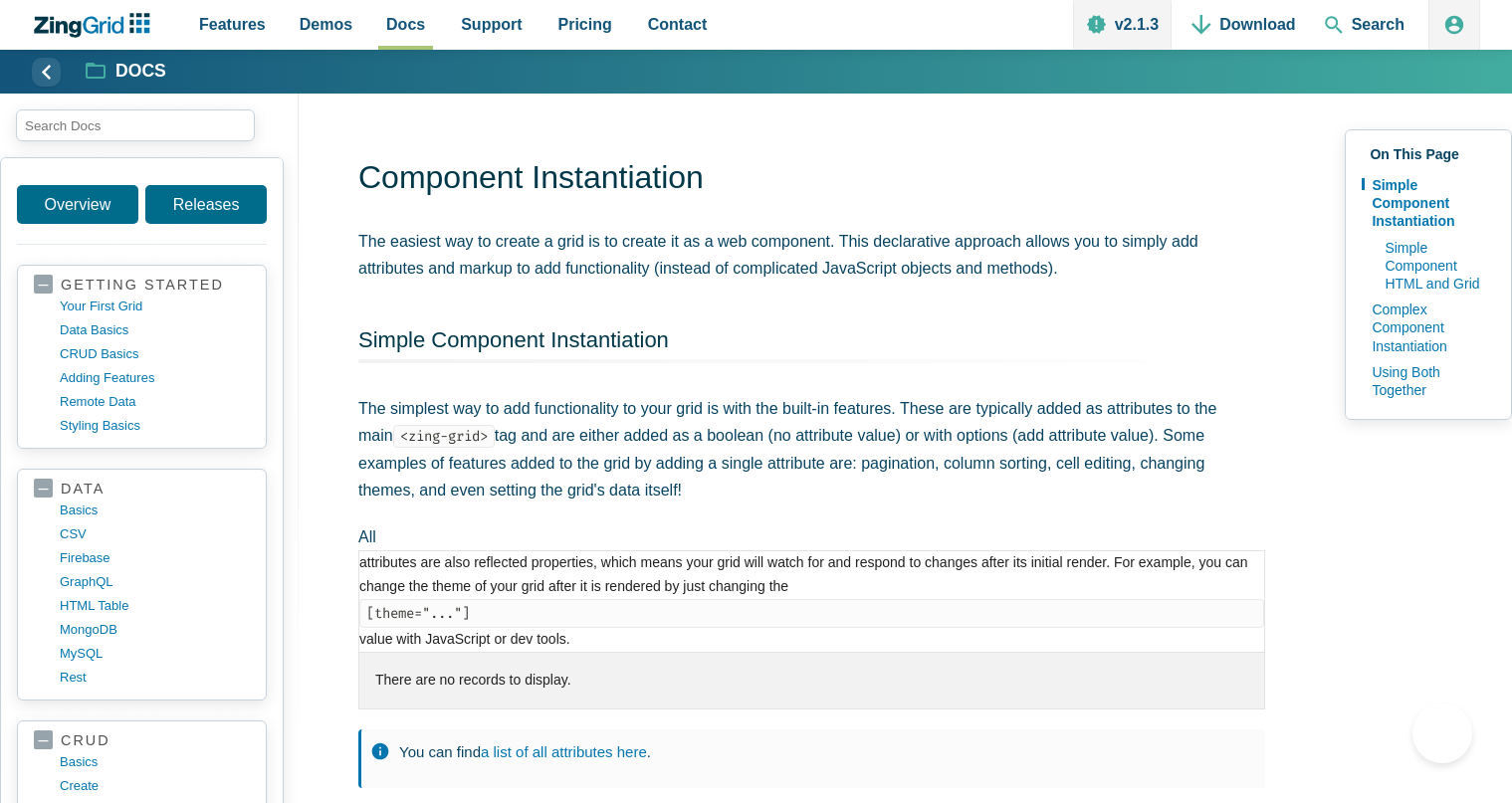 scroll, scrollTop: 0, scrollLeft: 0, axis: both 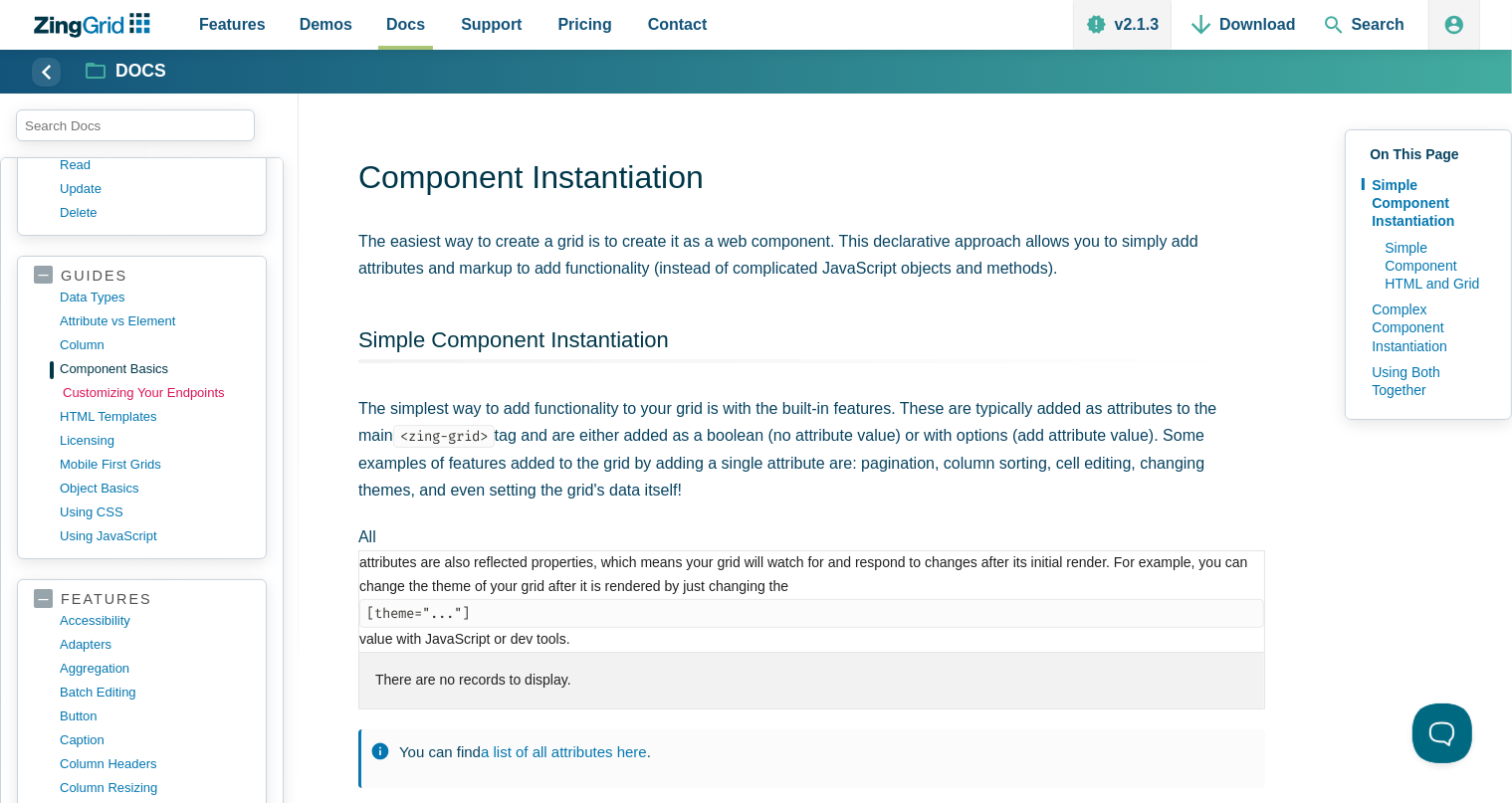 click on "customizing your endpoints" at bounding box center (157, 393) 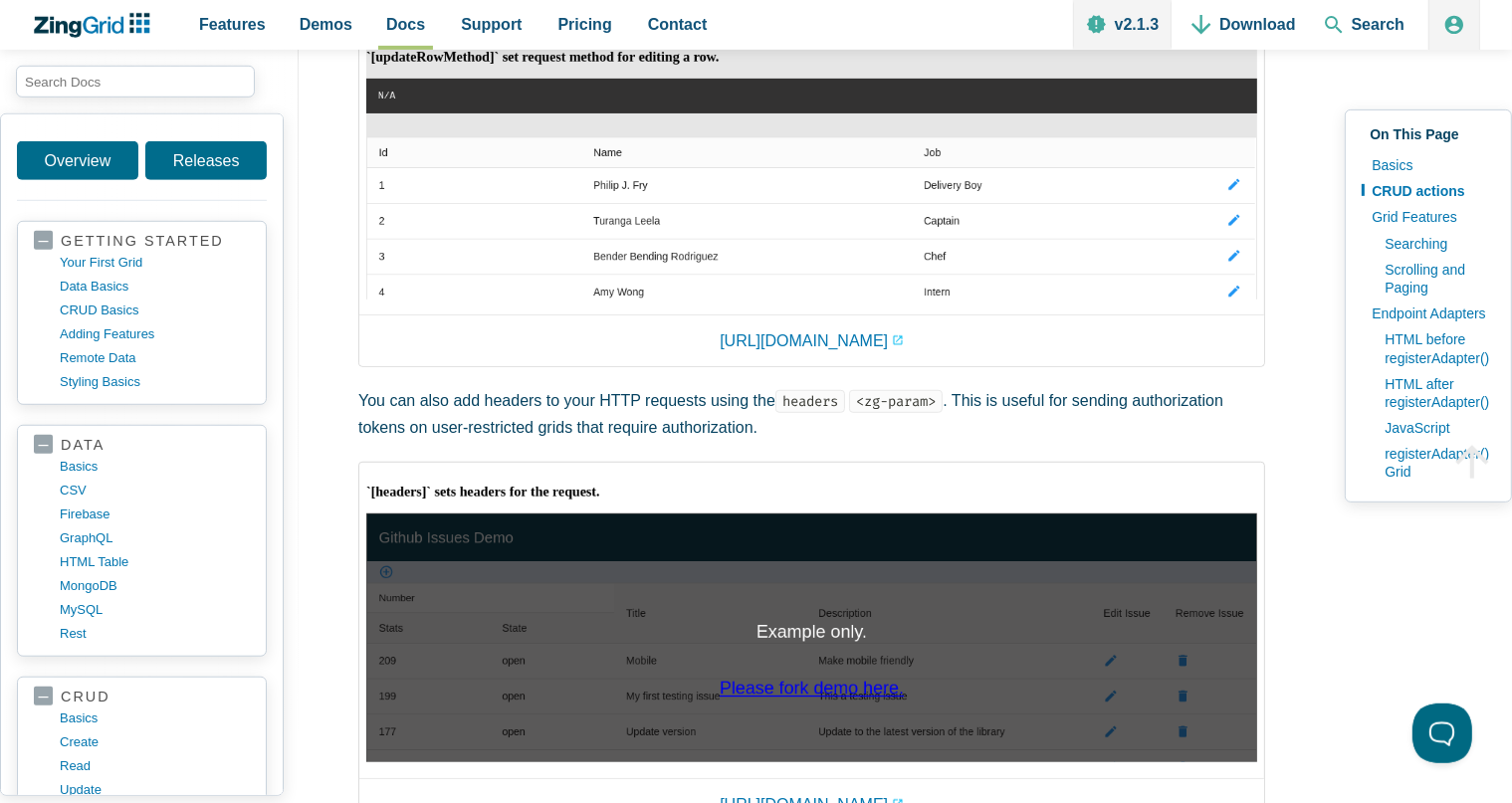 scroll, scrollTop: 1471, scrollLeft: 0, axis: vertical 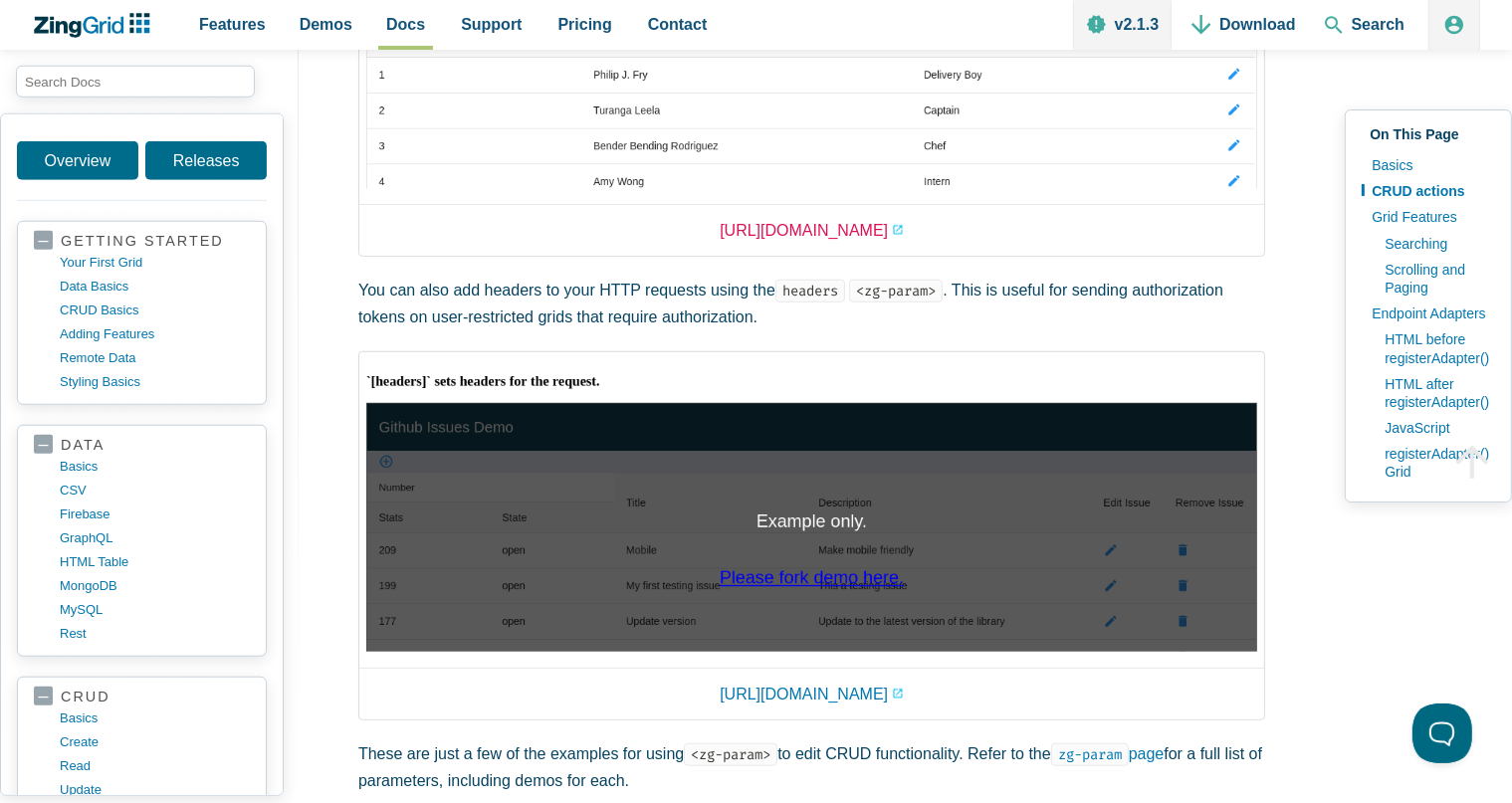 click on "[URL][DOMAIN_NAME]" at bounding box center [811, 230] 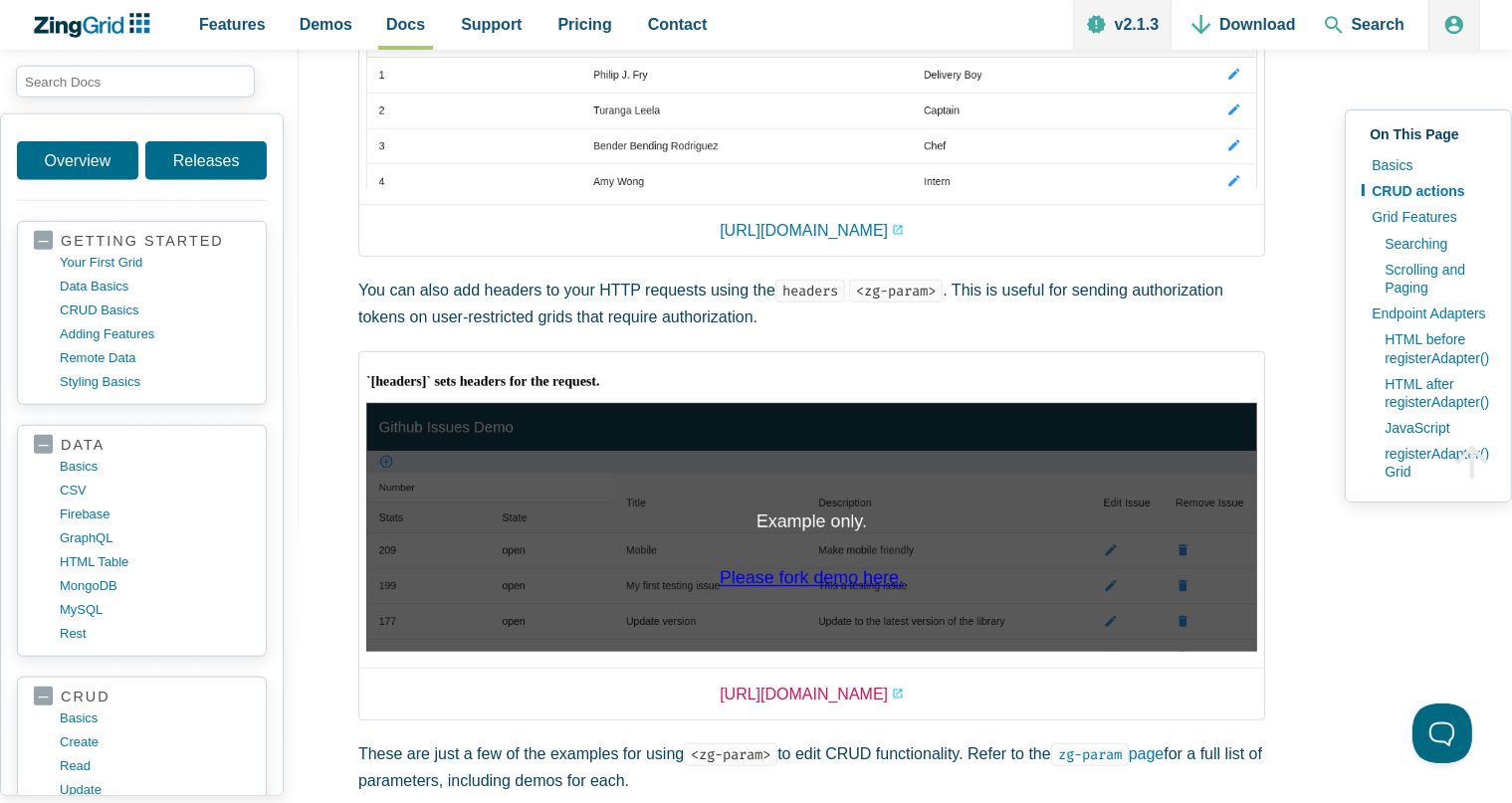 click on "[URL][DOMAIN_NAME]" at bounding box center [811, 694] 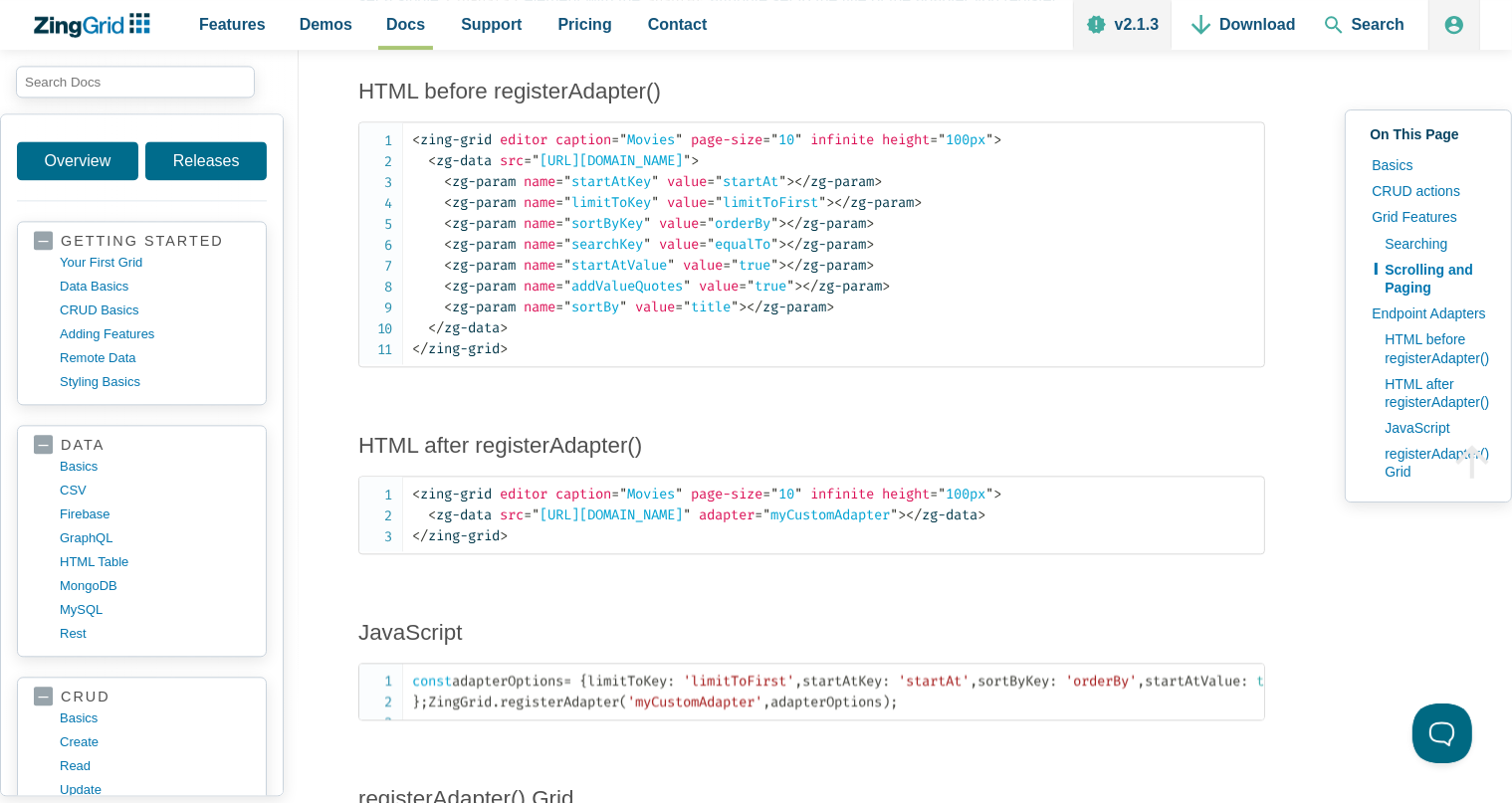 scroll, scrollTop: 4517, scrollLeft: 0, axis: vertical 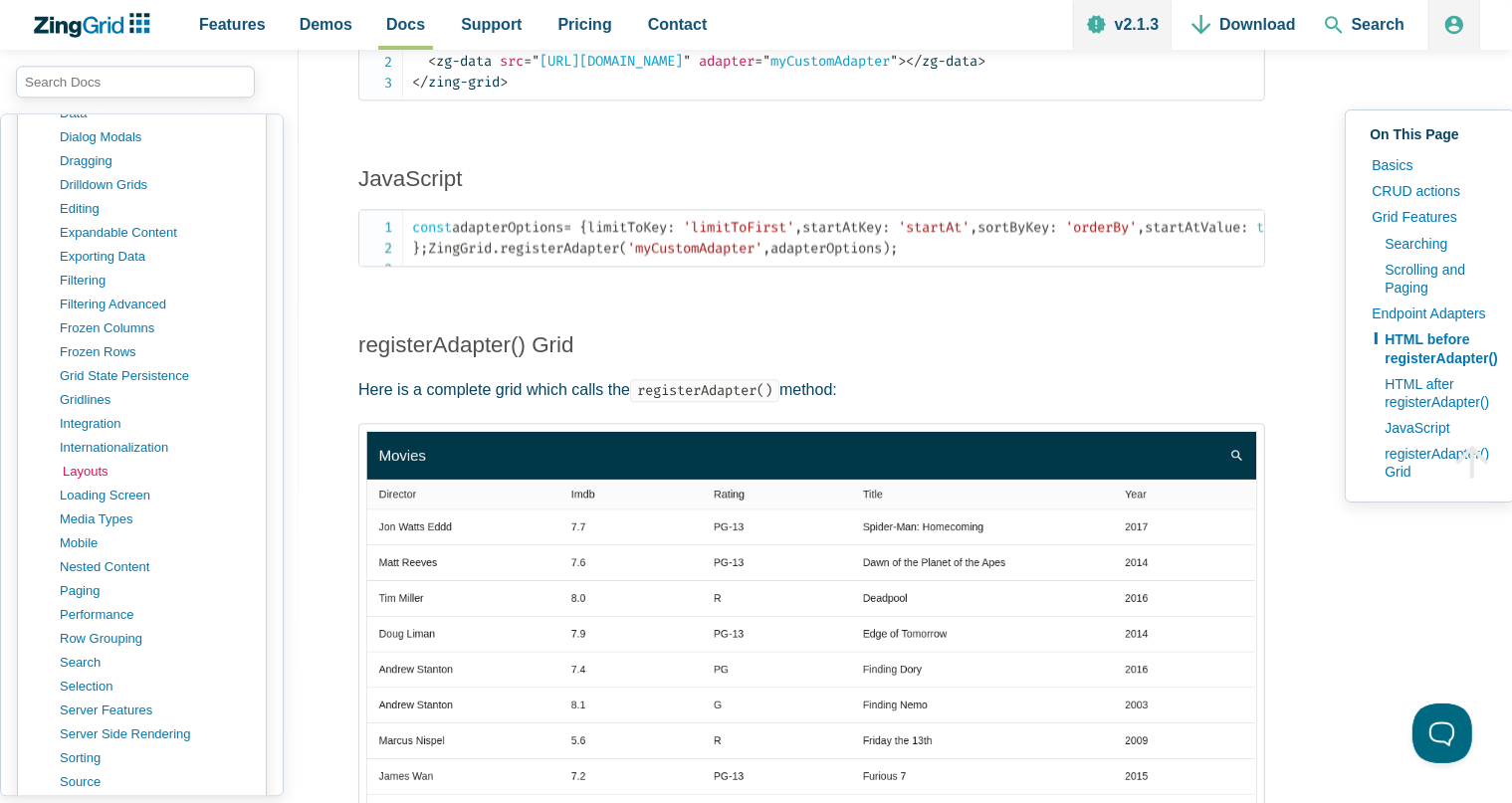 click on "layouts" at bounding box center [157, 472] 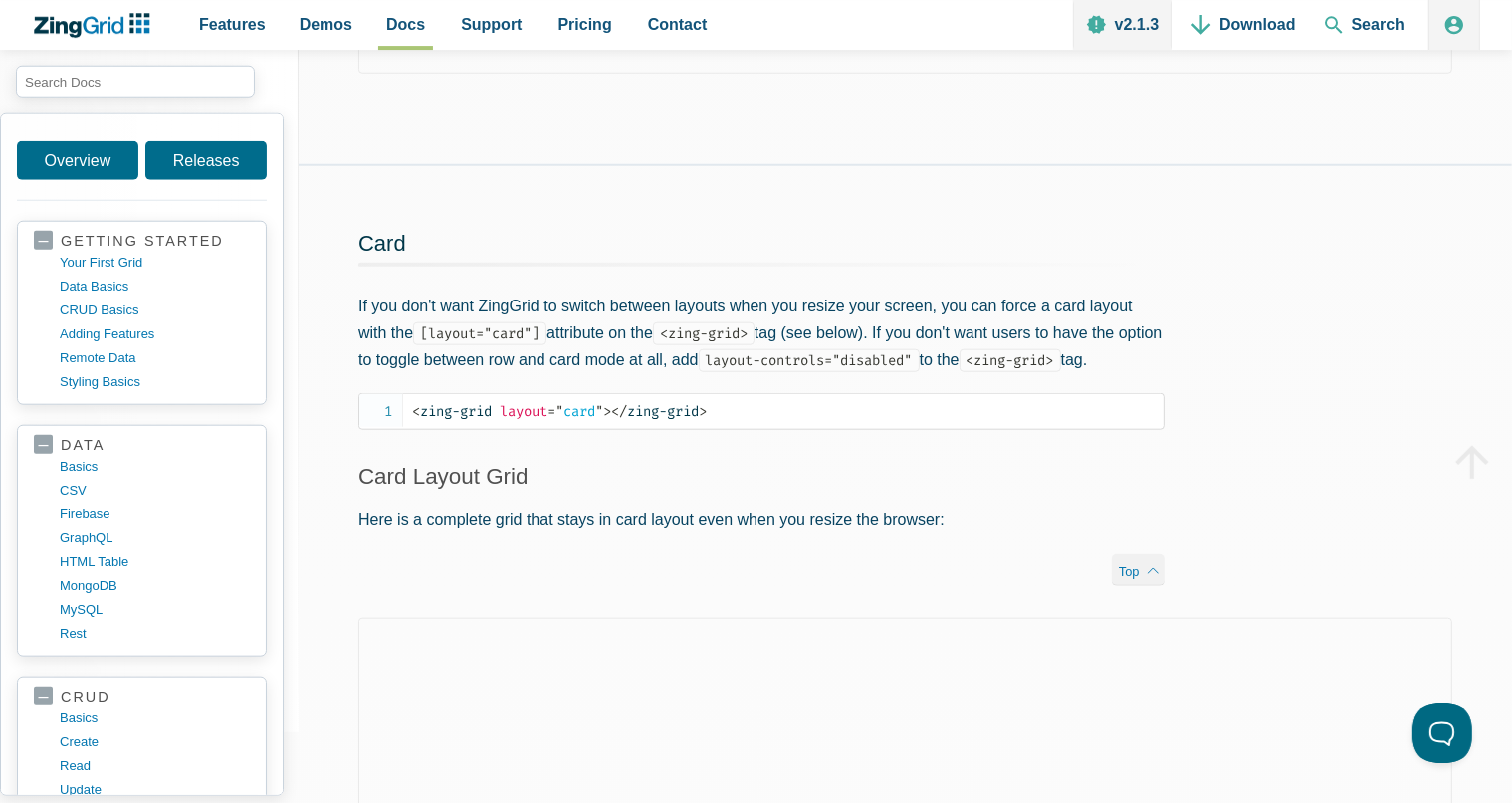 scroll, scrollTop: 1891, scrollLeft: 0, axis: vertical 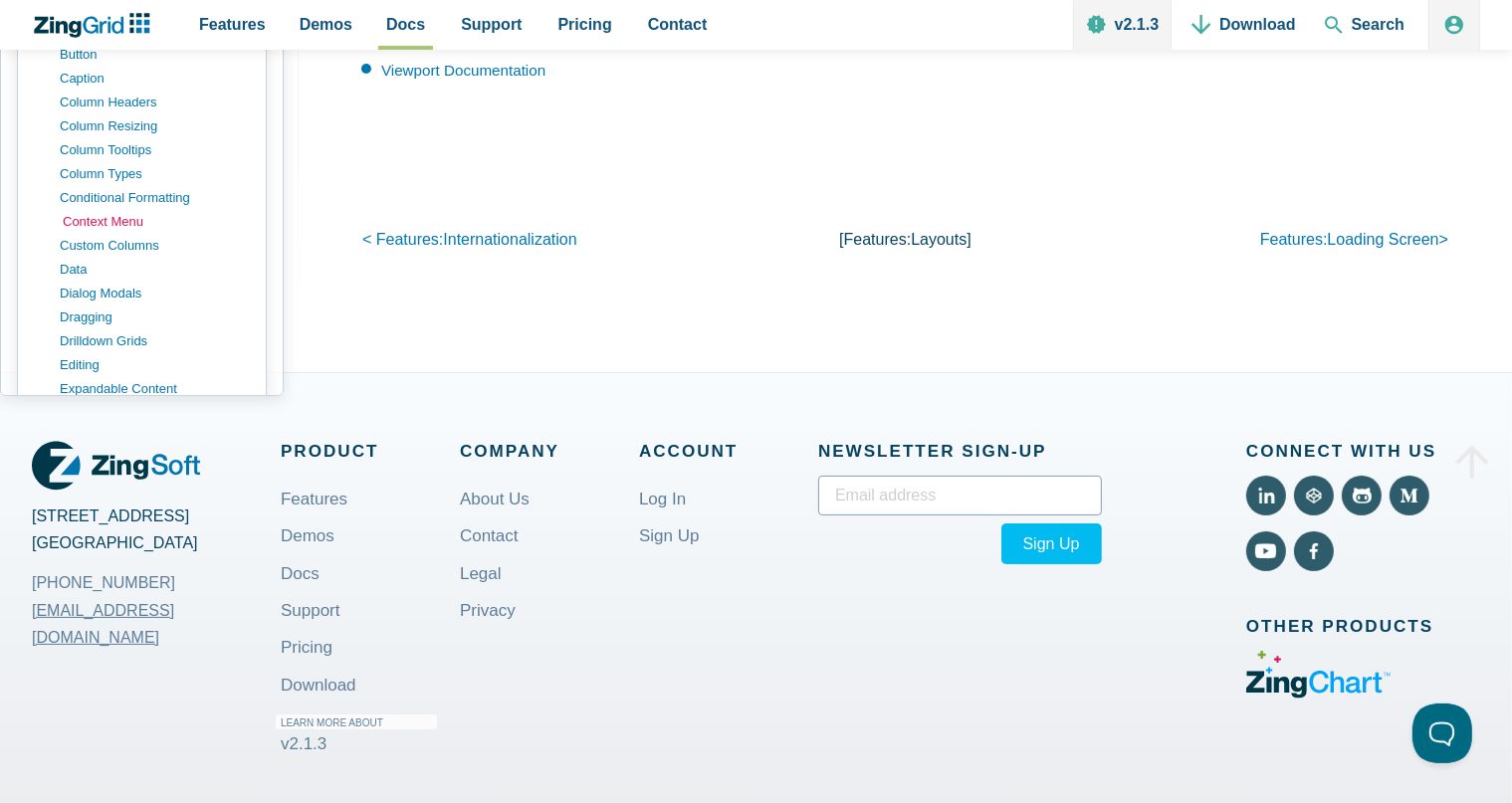 click on "context menu" at bounding box center [157, 222] 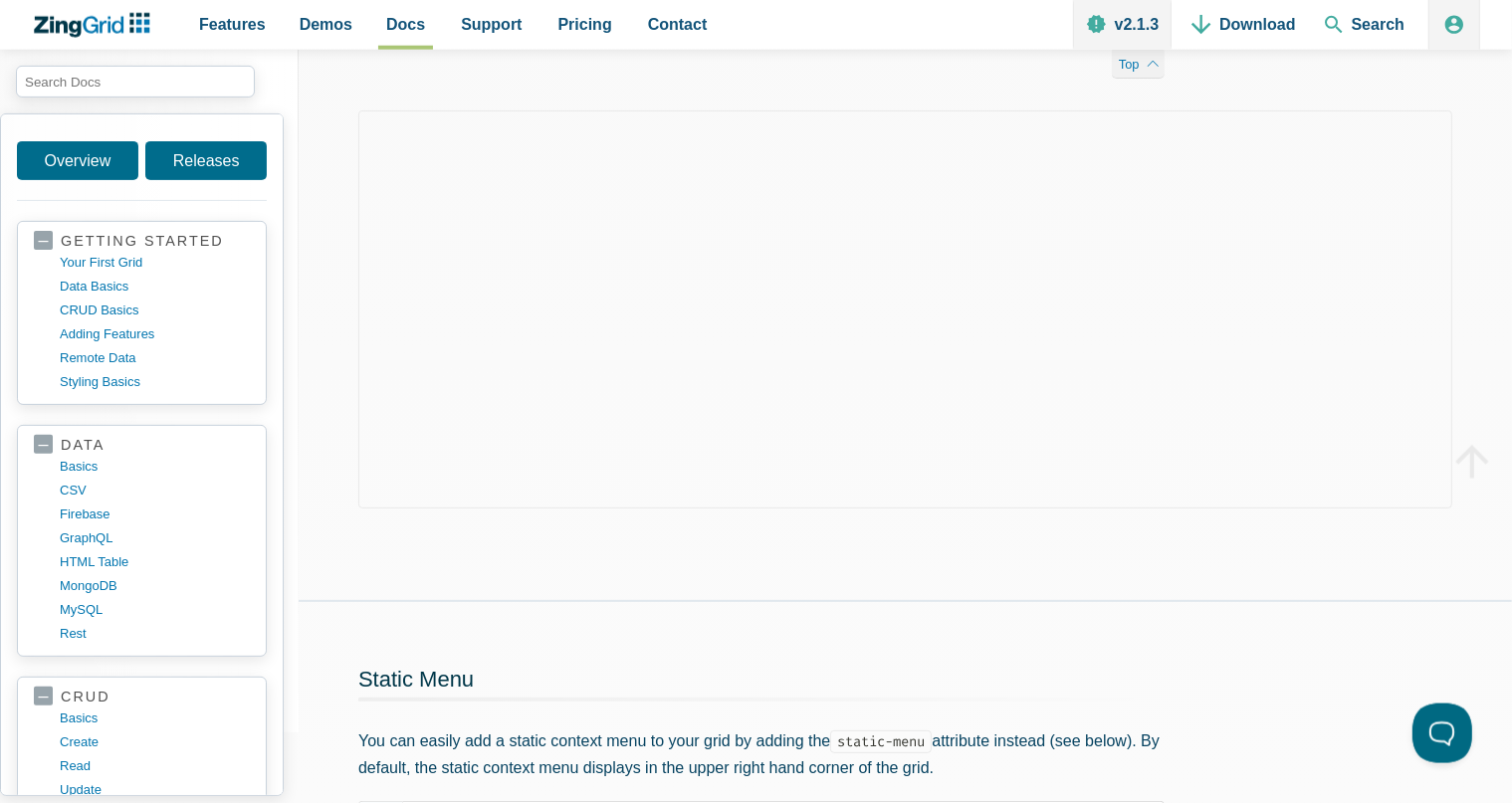 scroll, scrollTop: 735, scrollLeft: 0, axis: vertical 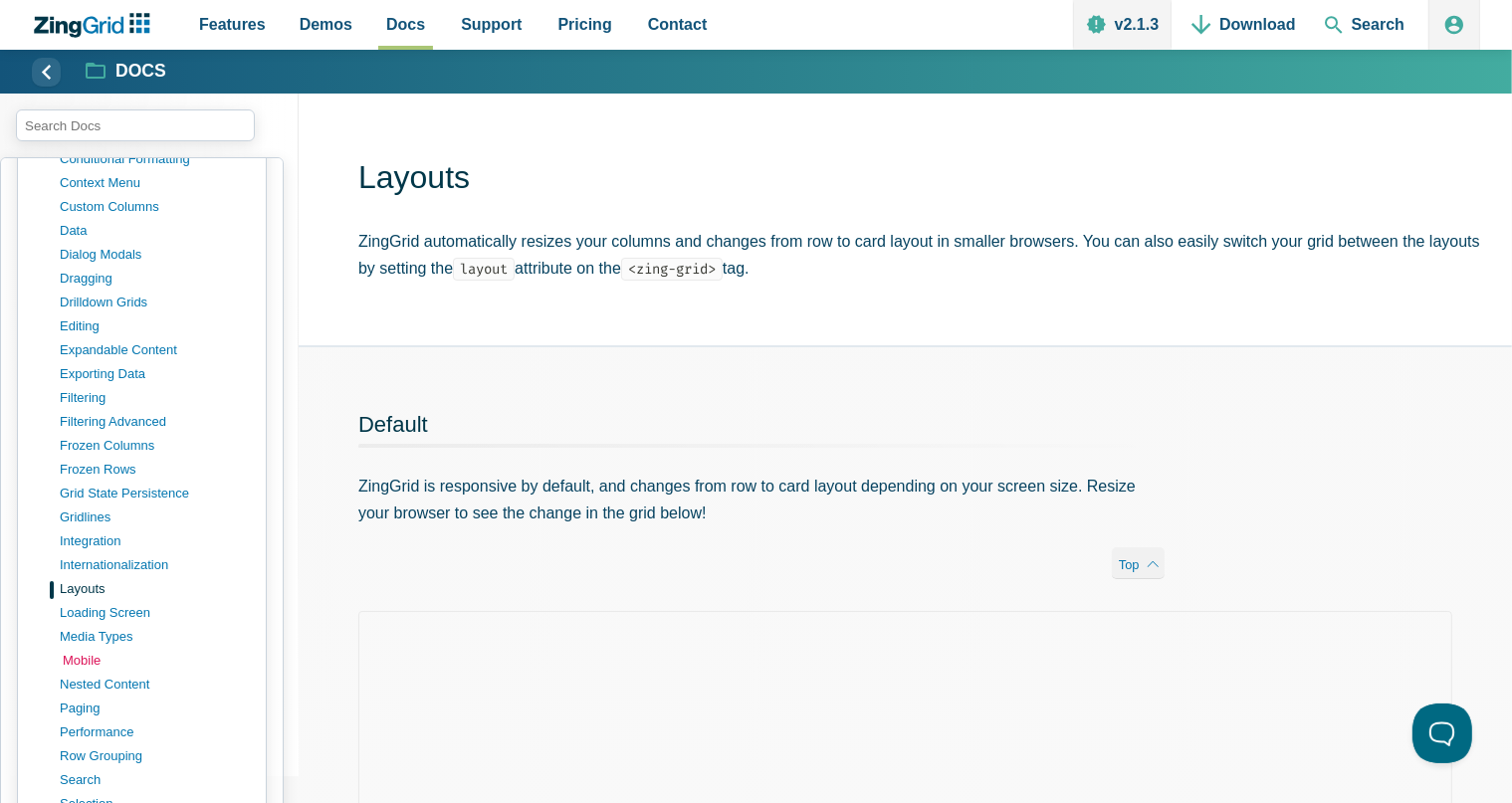 click on "mobile" at bounding box center (157, 661) 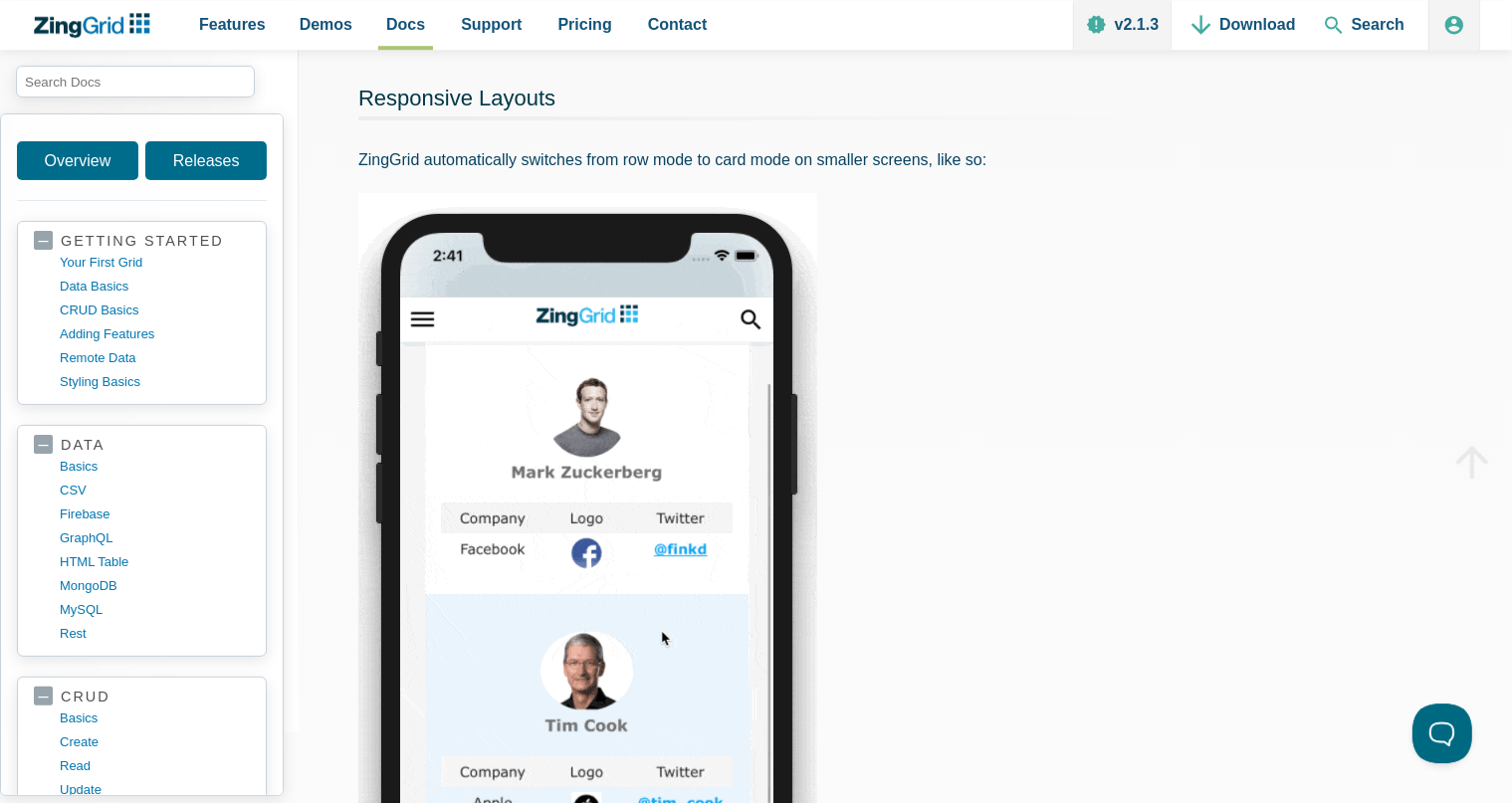 scroll, scrollTop: 0, scrollLeft: 0, axis: both 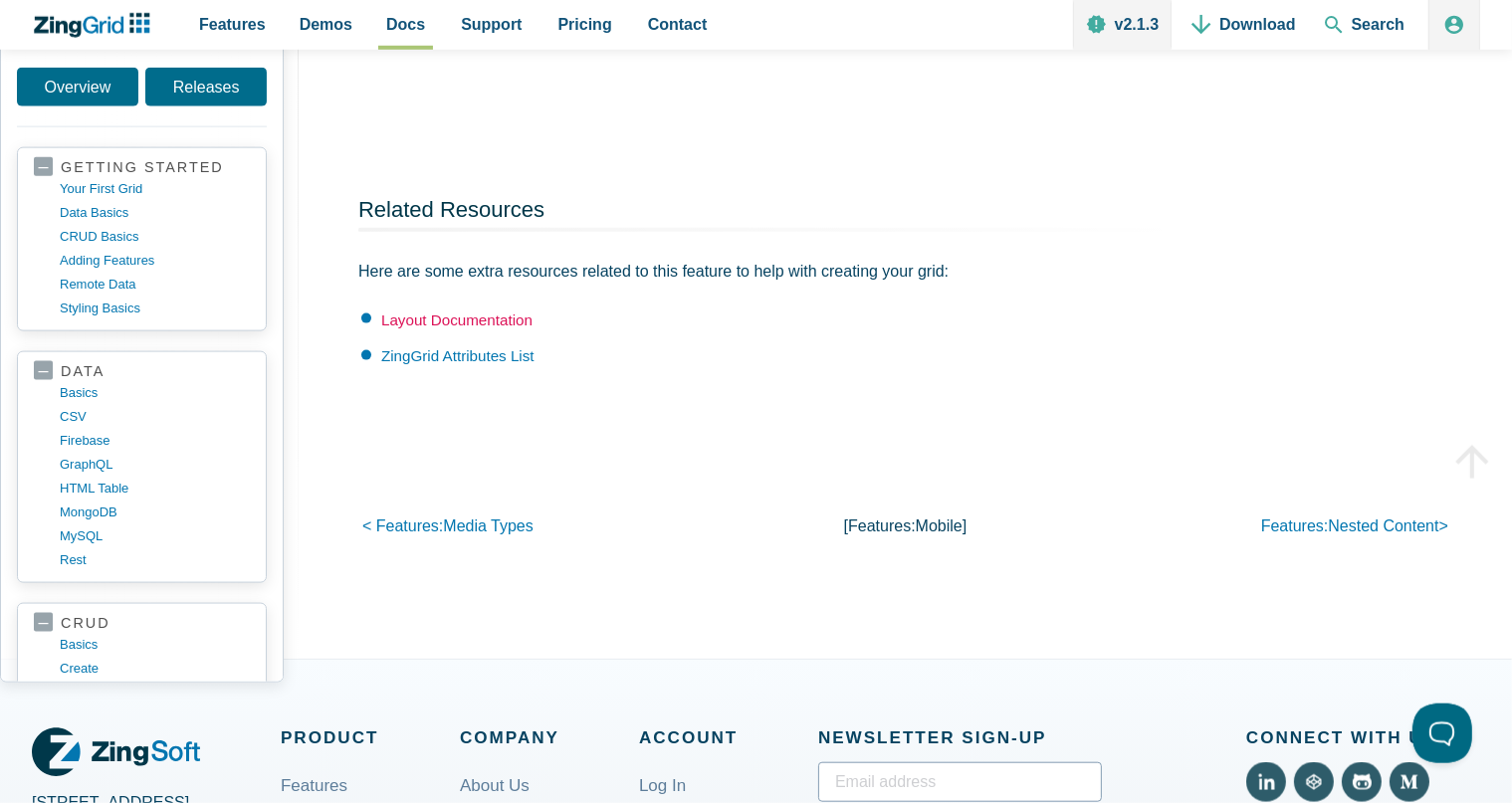 click on "Layout Documentation" at bounding box center (457, 319) 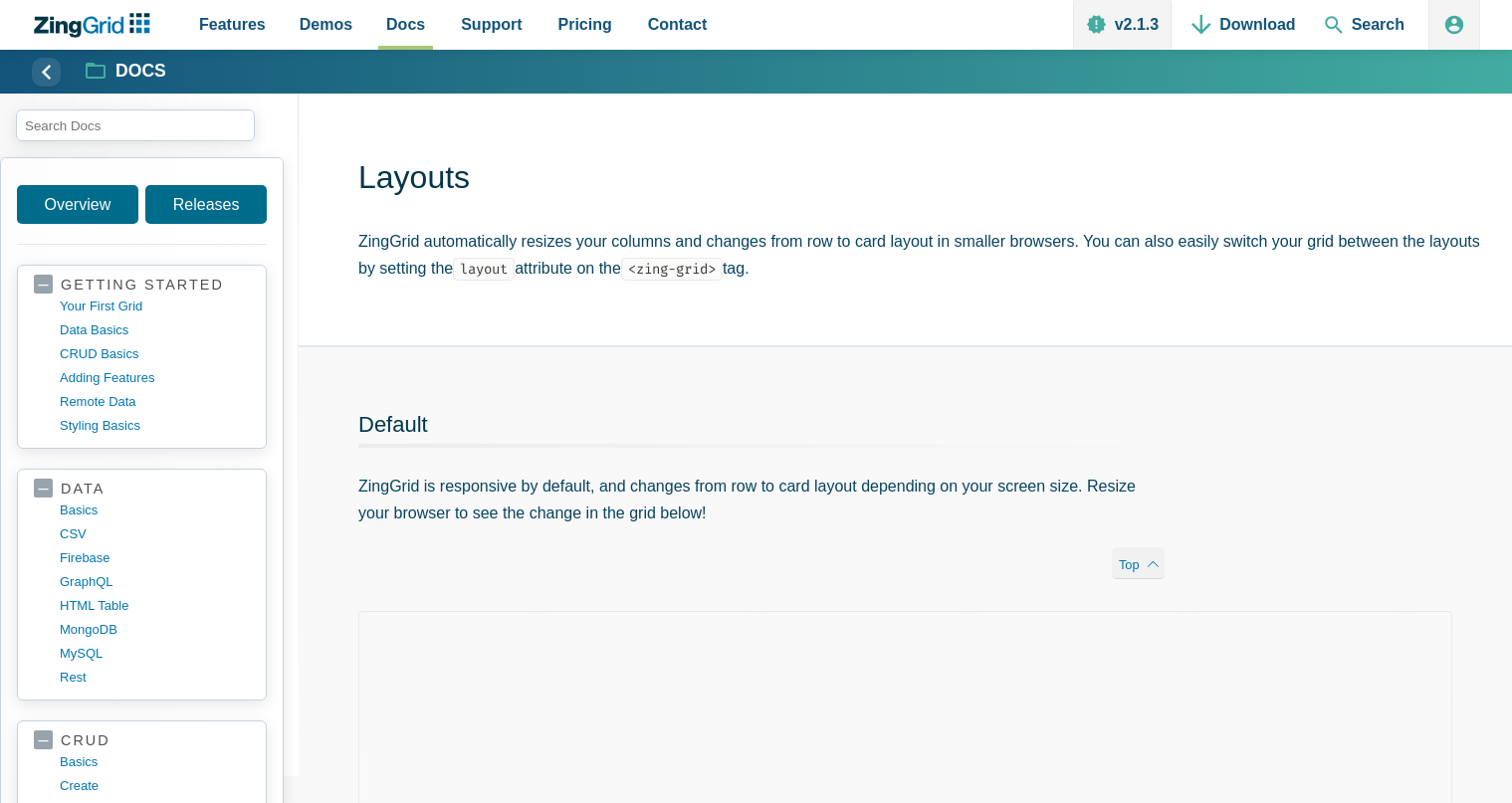 scroll, scrollTop: 0, scrollLeft: 0, axis: both 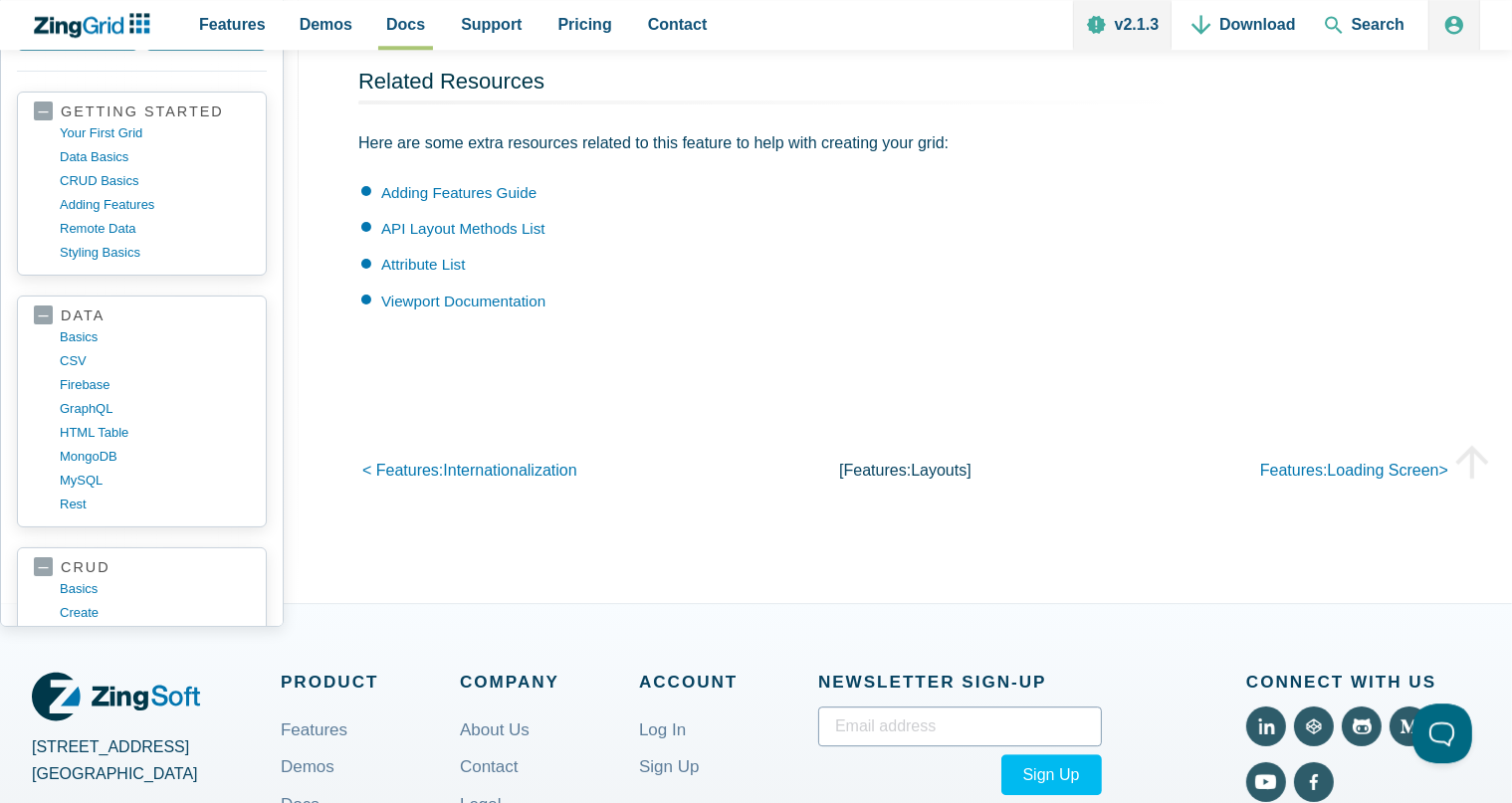 click 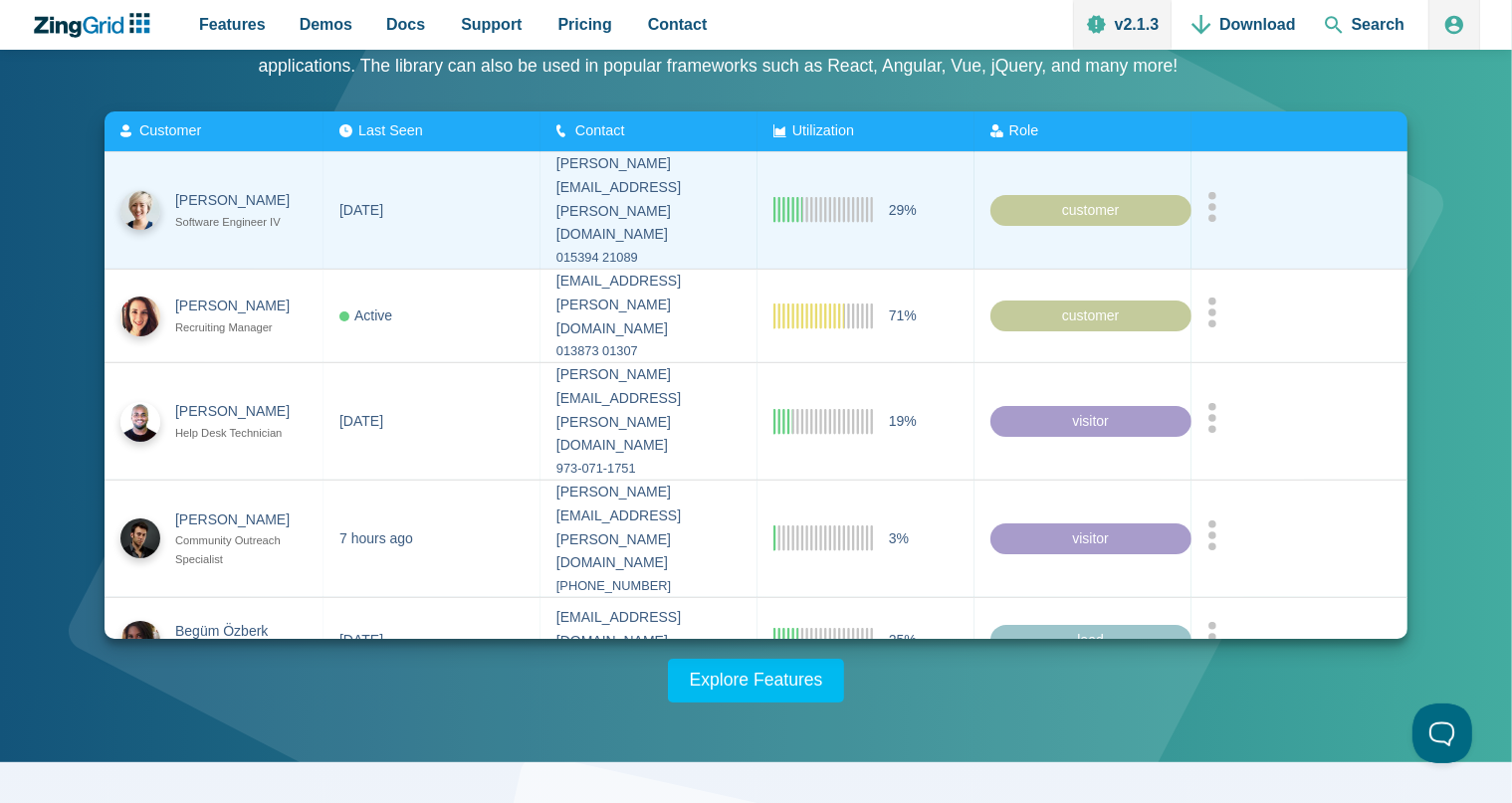 scroll, scrollTop: 0, scrollLeft: 0, axis: both 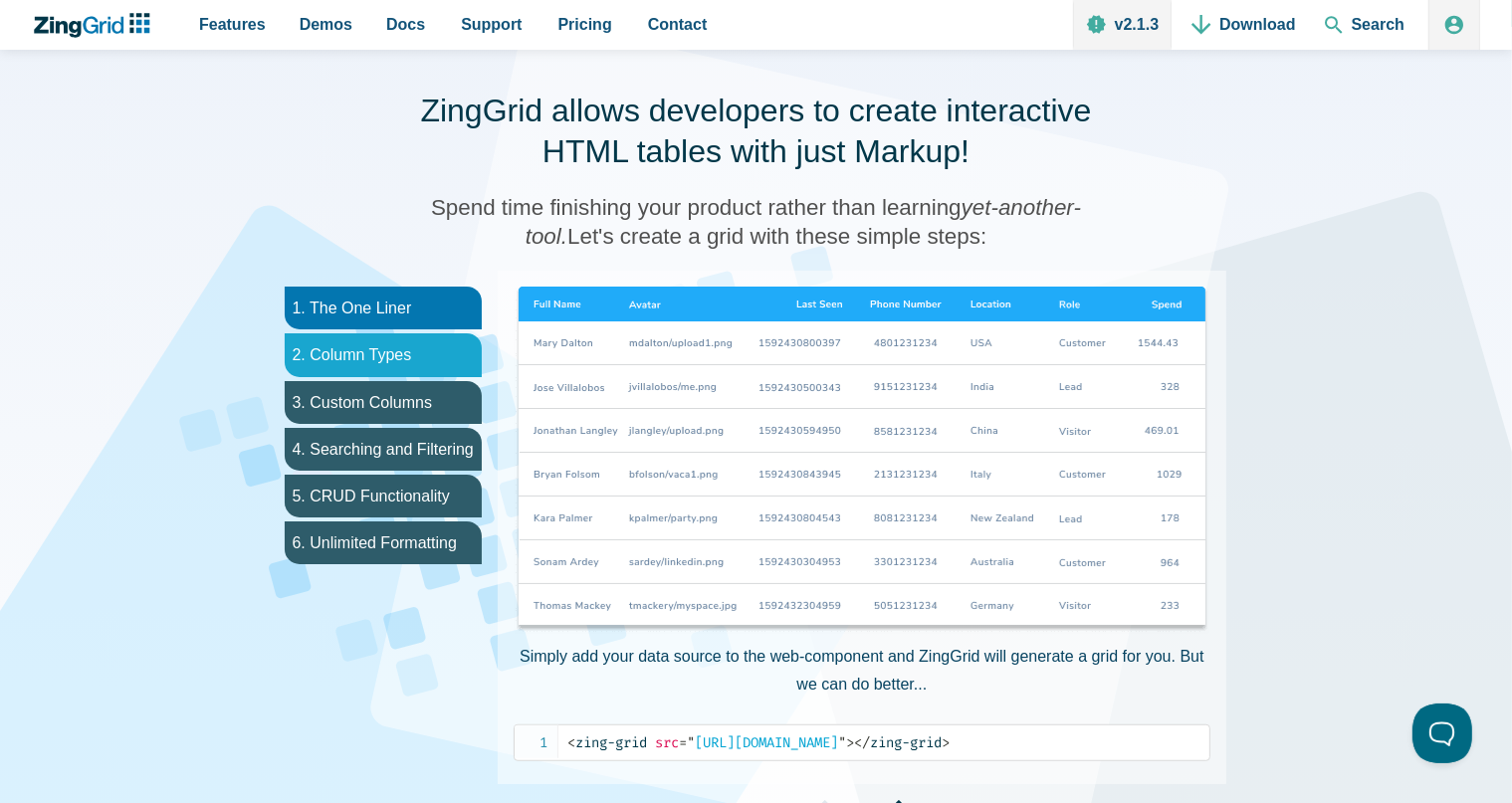click on "2. Column Types" at bounding box center [383, 354] 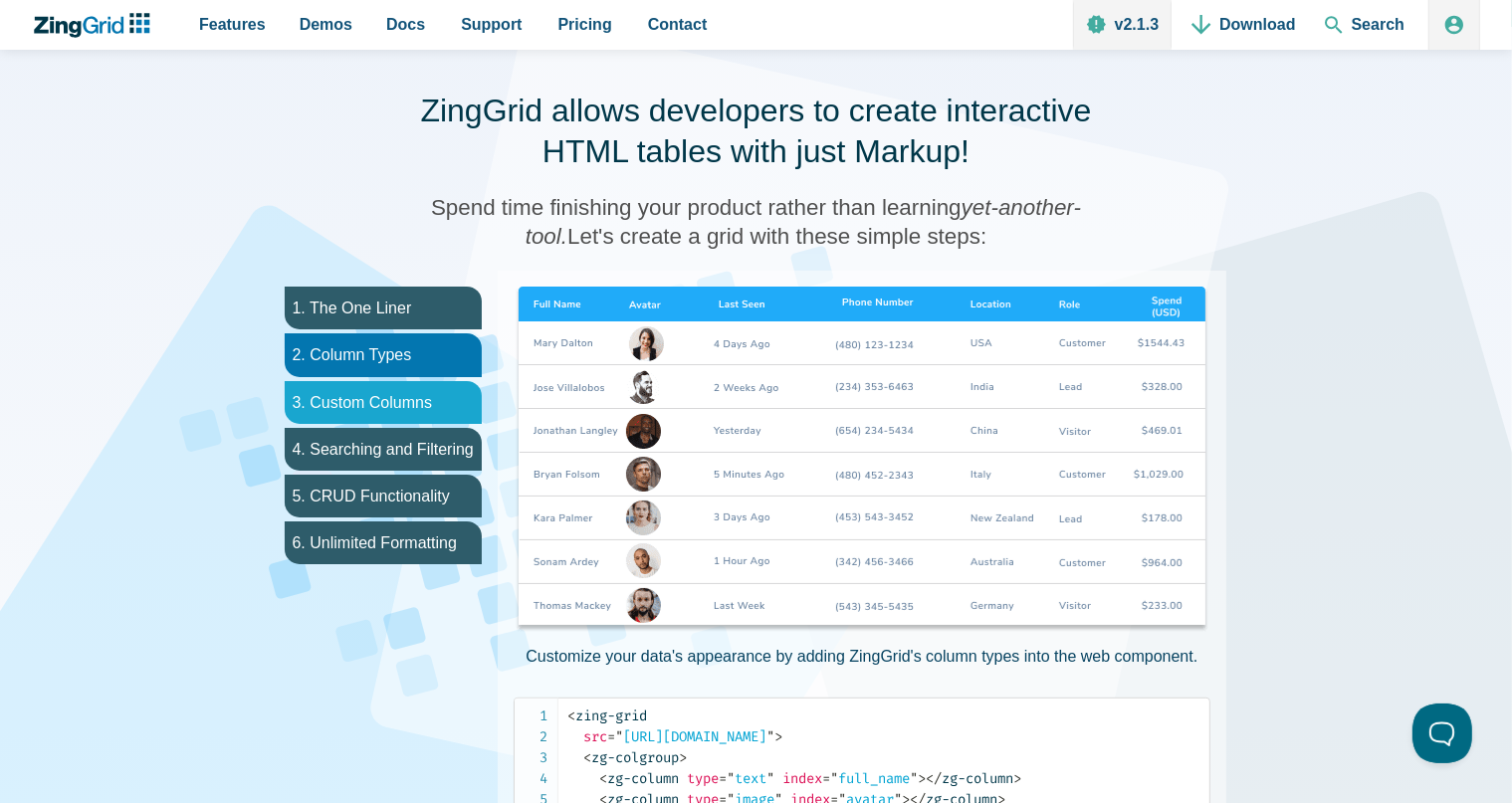 click on "3. Custom Columns" at bounding box center (383, 402) 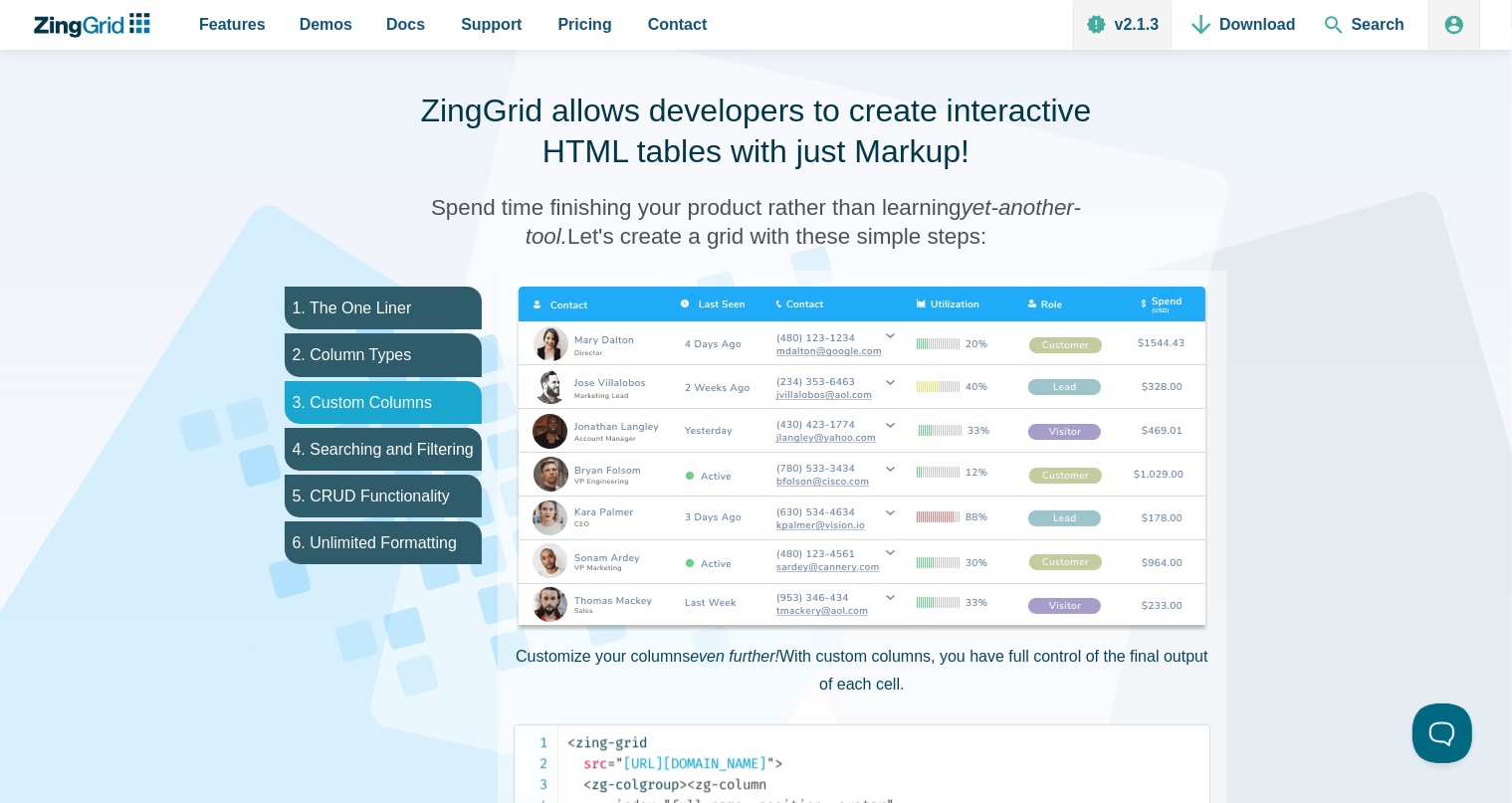 click on "3. Custom Columns" at bounding box center (383, 402) 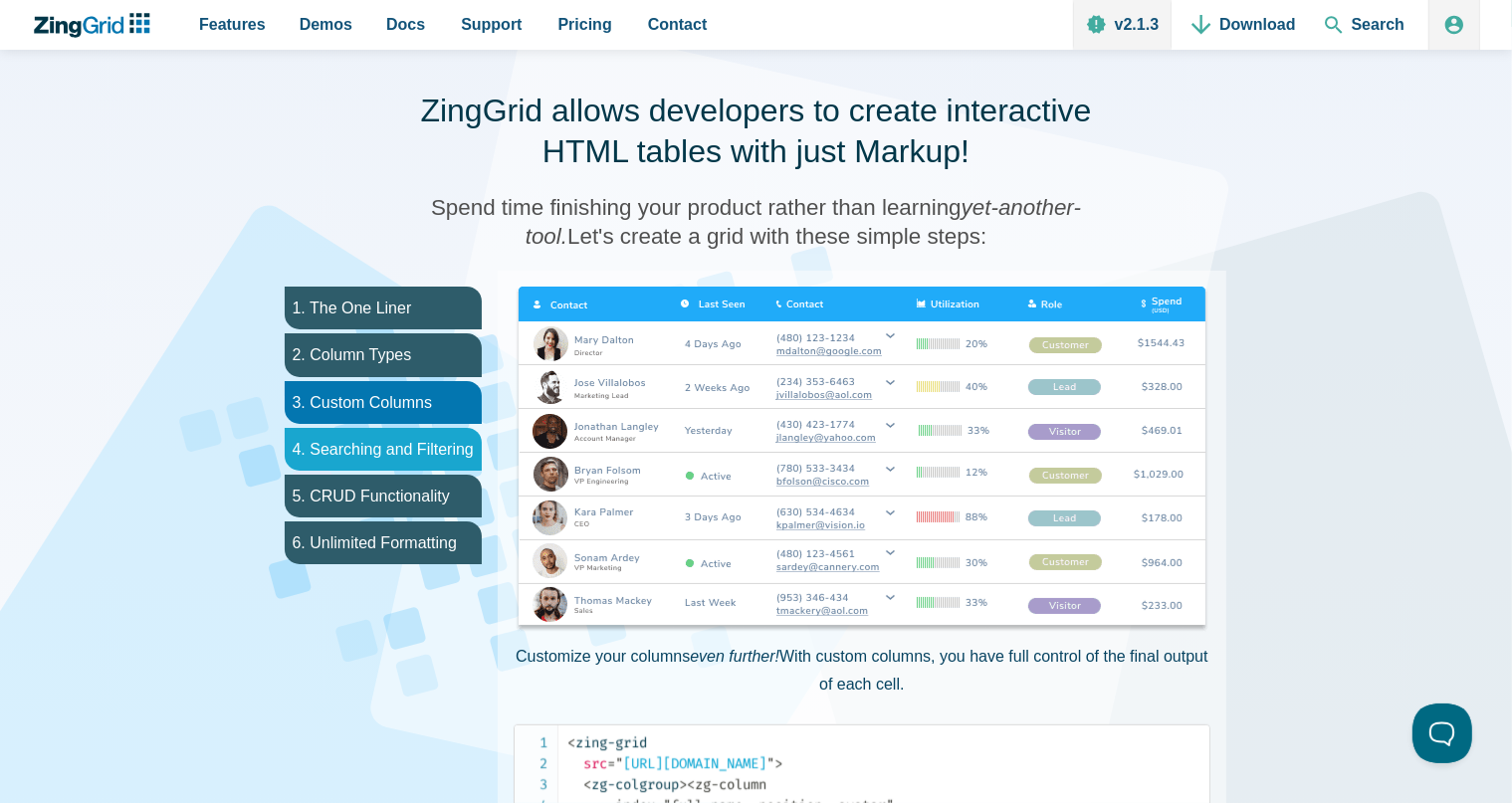 click on "4. Searching and Filtering" at bounding box center (383, 449) 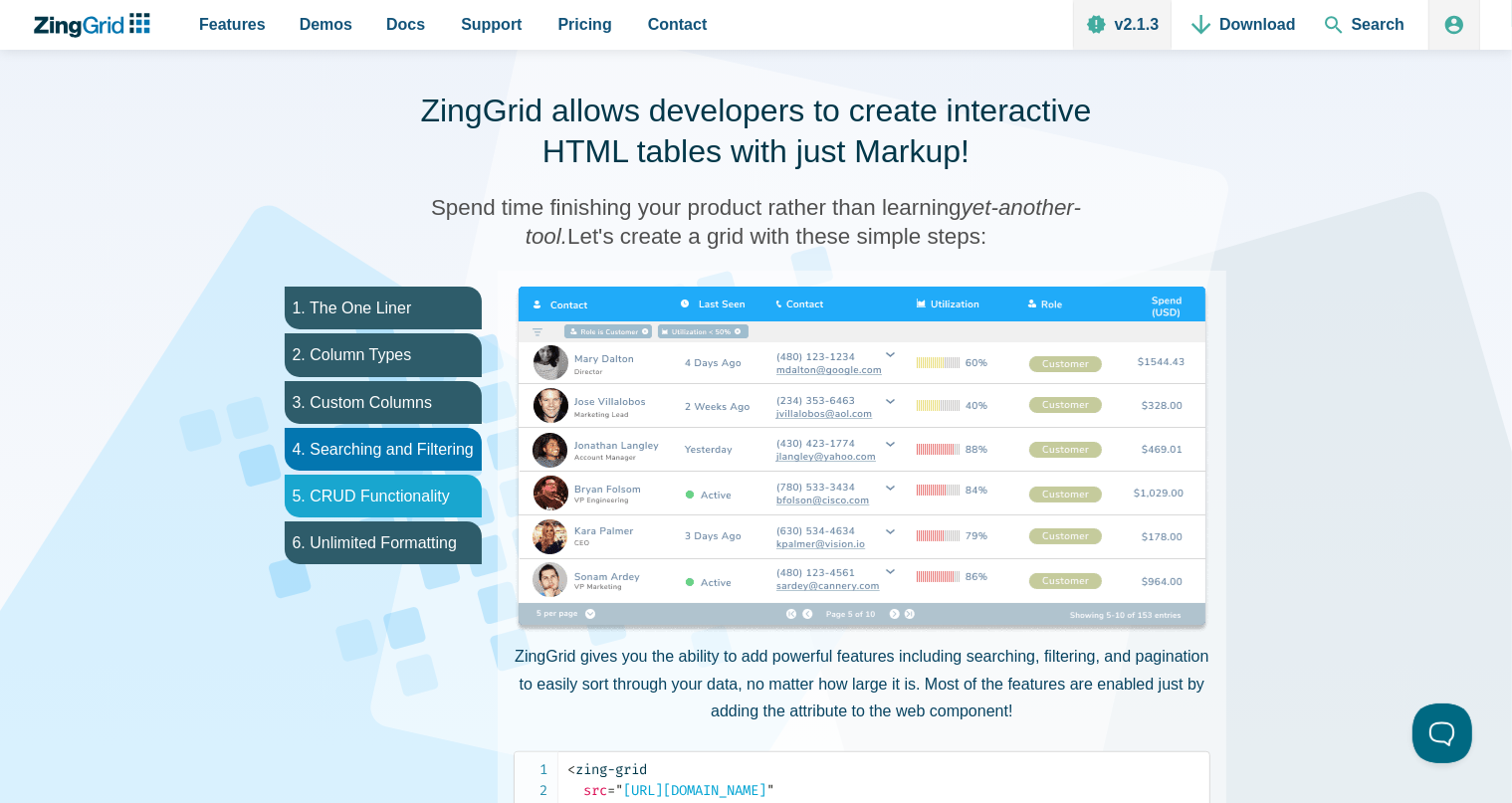 click on "5. CRUD Functionality" at bounding box center (383, 496) 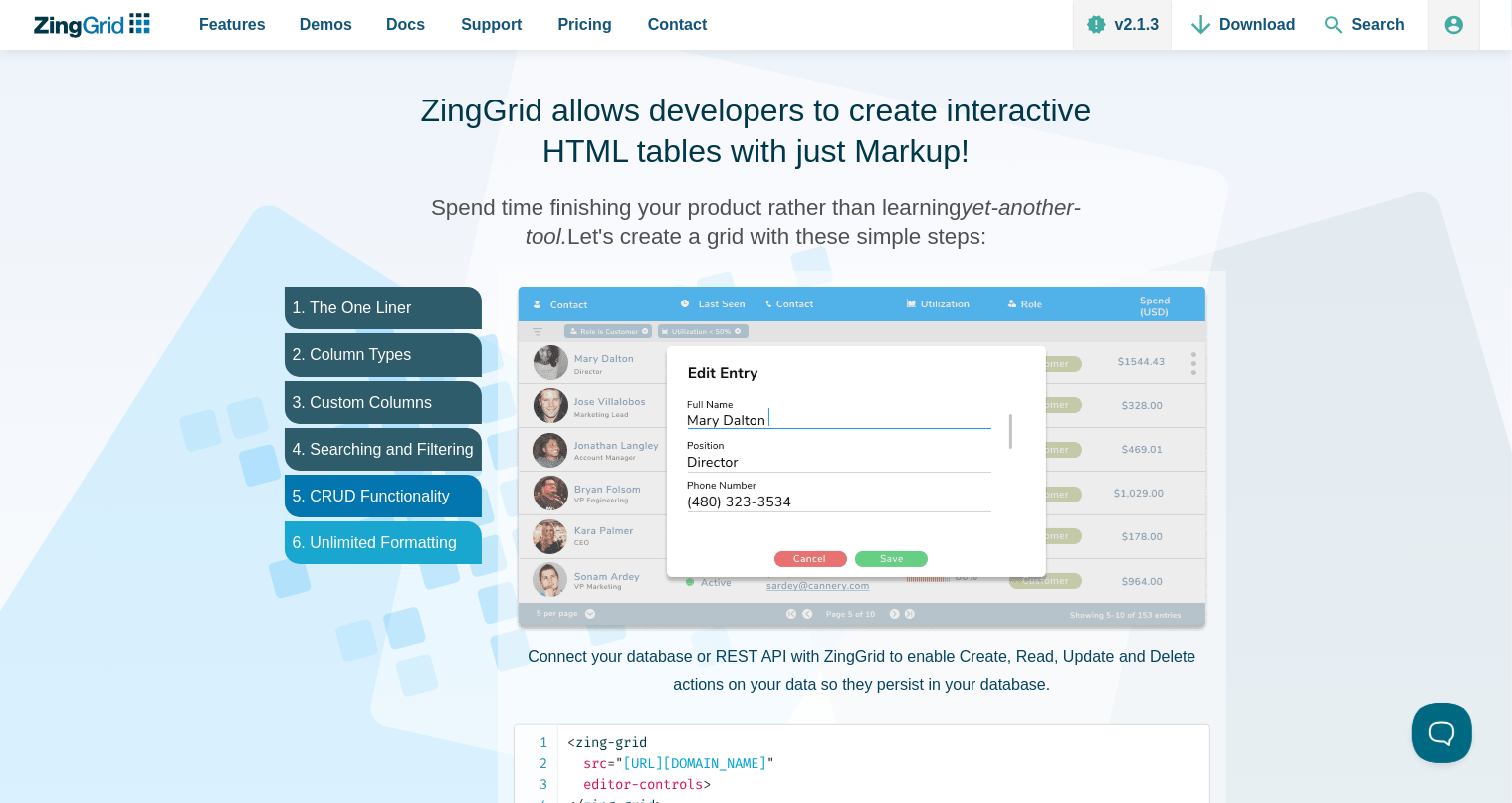 click on "6. Unlimited Formatting" at bounding box center (383, 542) 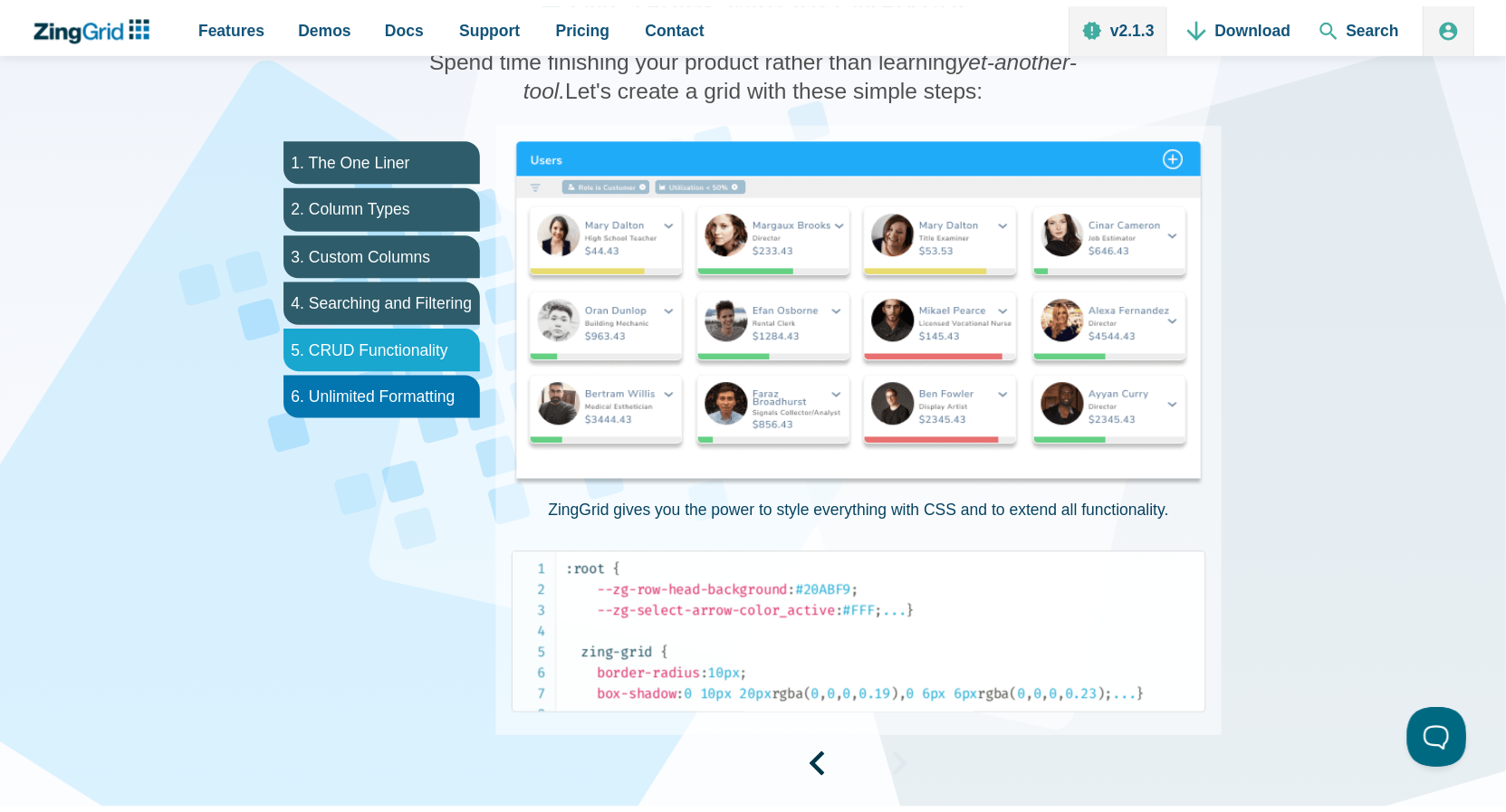 scroll, scrollTop: 956, scrollLeft: 0, axis: vertical 